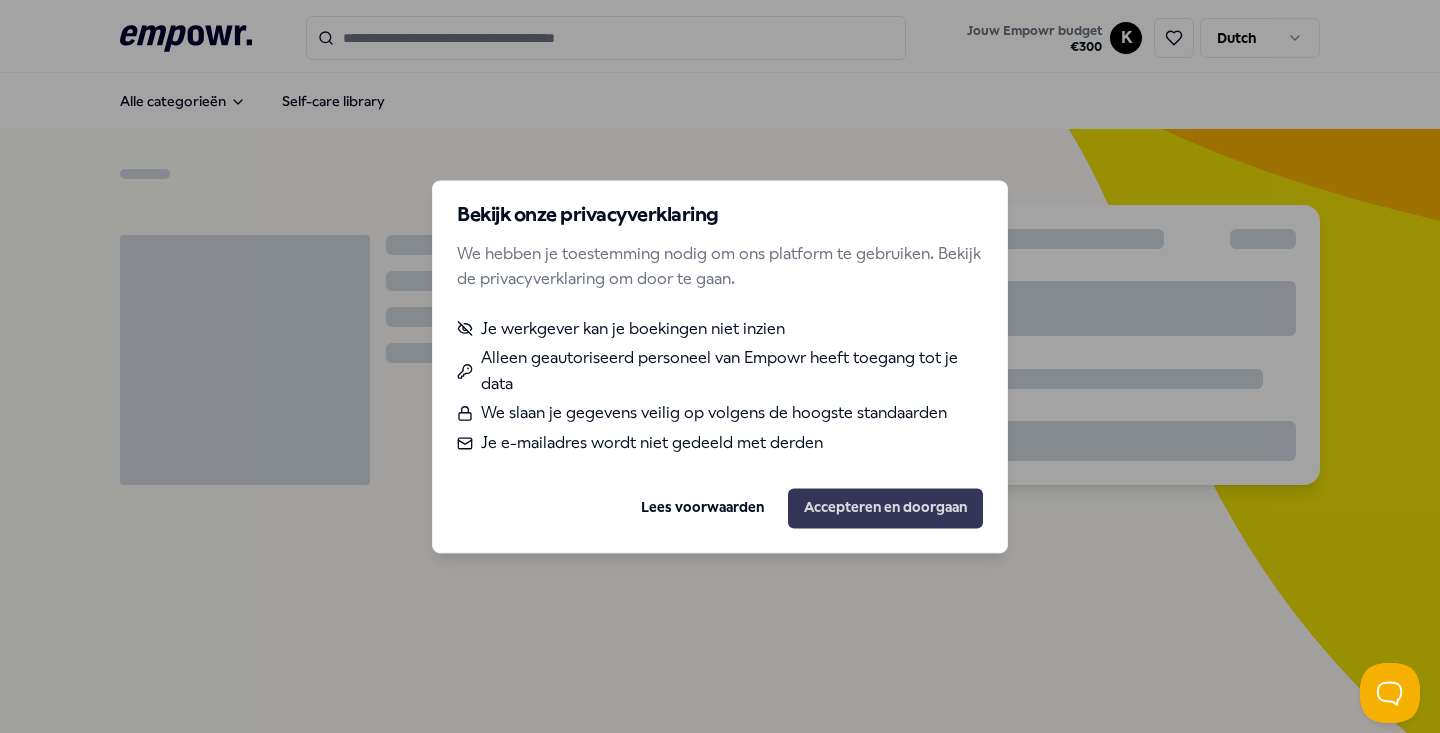 scroll, scrollTop: 0, scrollLeft: 0, axis: both 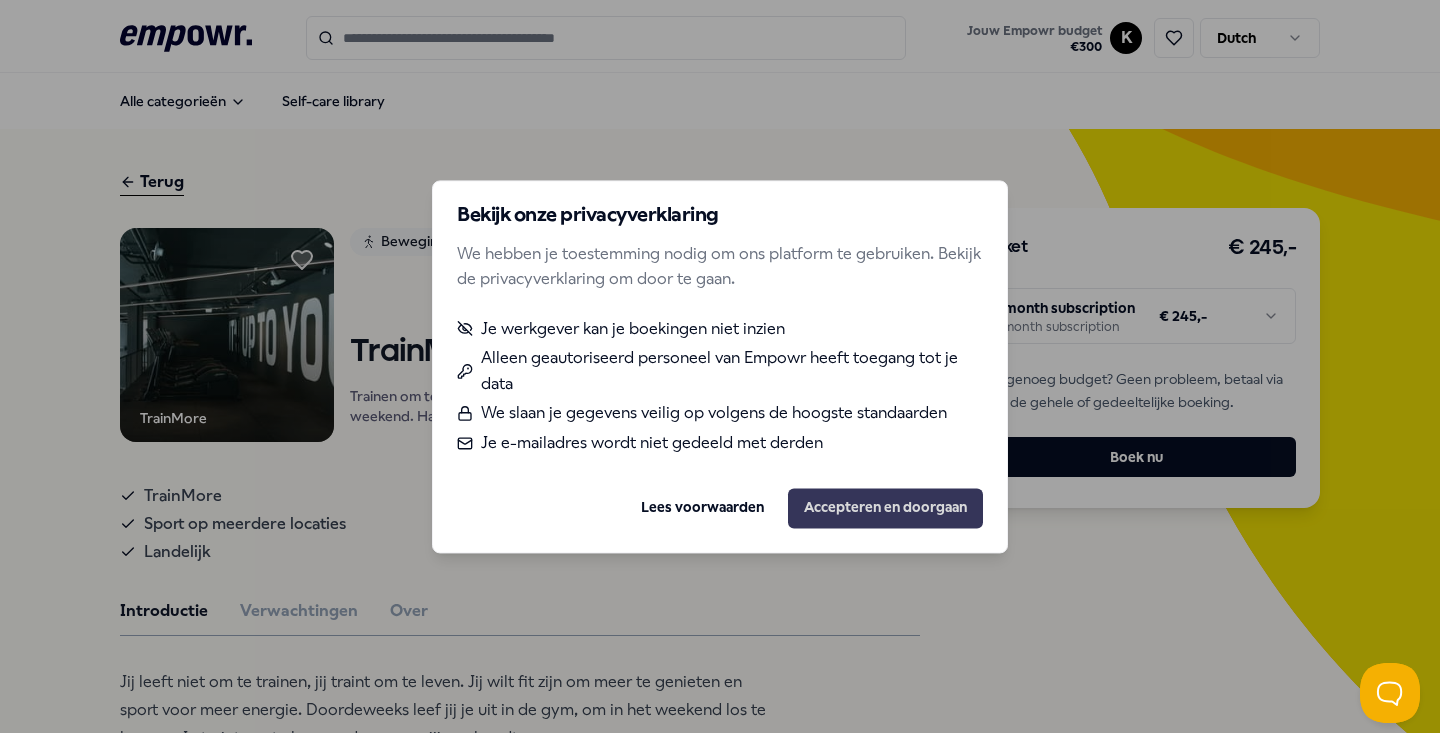 click on "Accepteren en doorgaan" at bounding box center (885, 508) 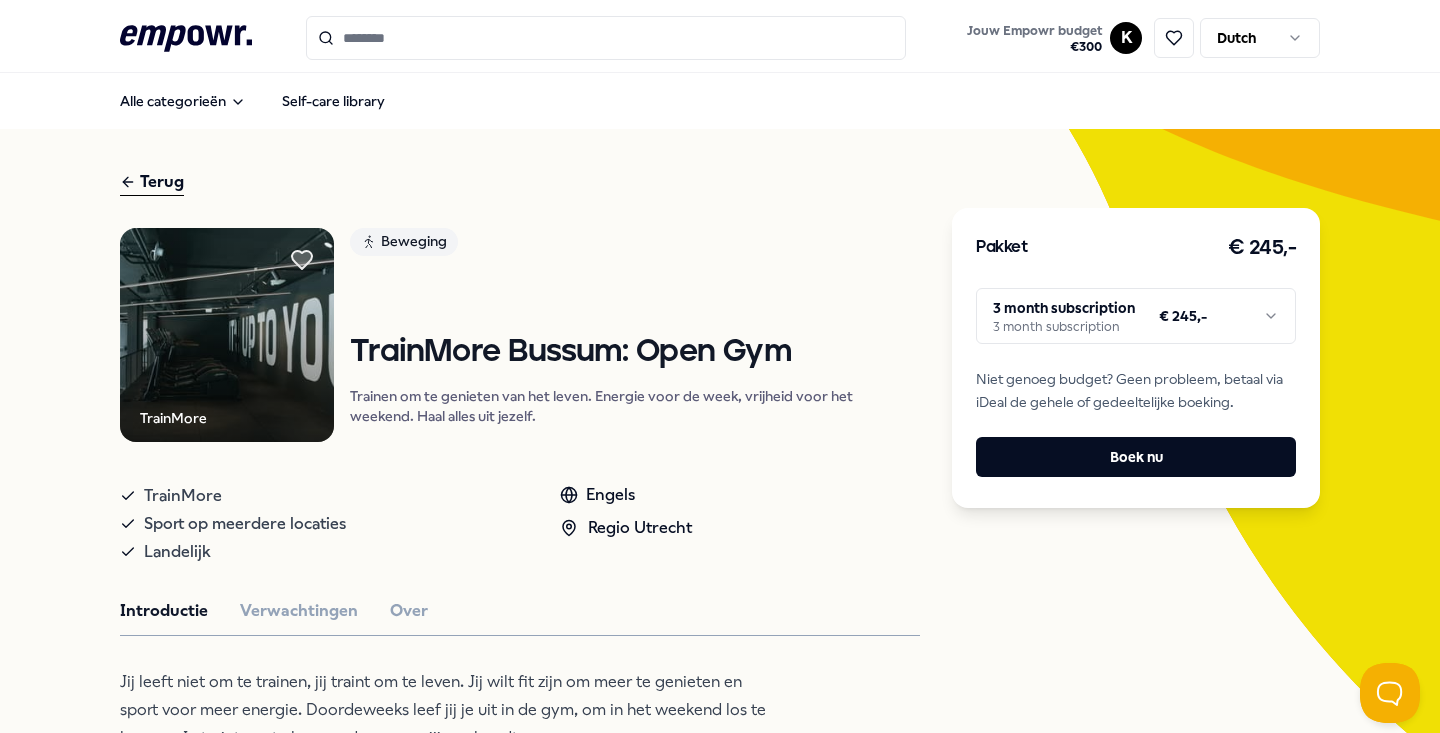 click on "TrainMore Sport op meerdere locaties Landelijk Engels Regio Utrecht" at bounding box center [520, 520] 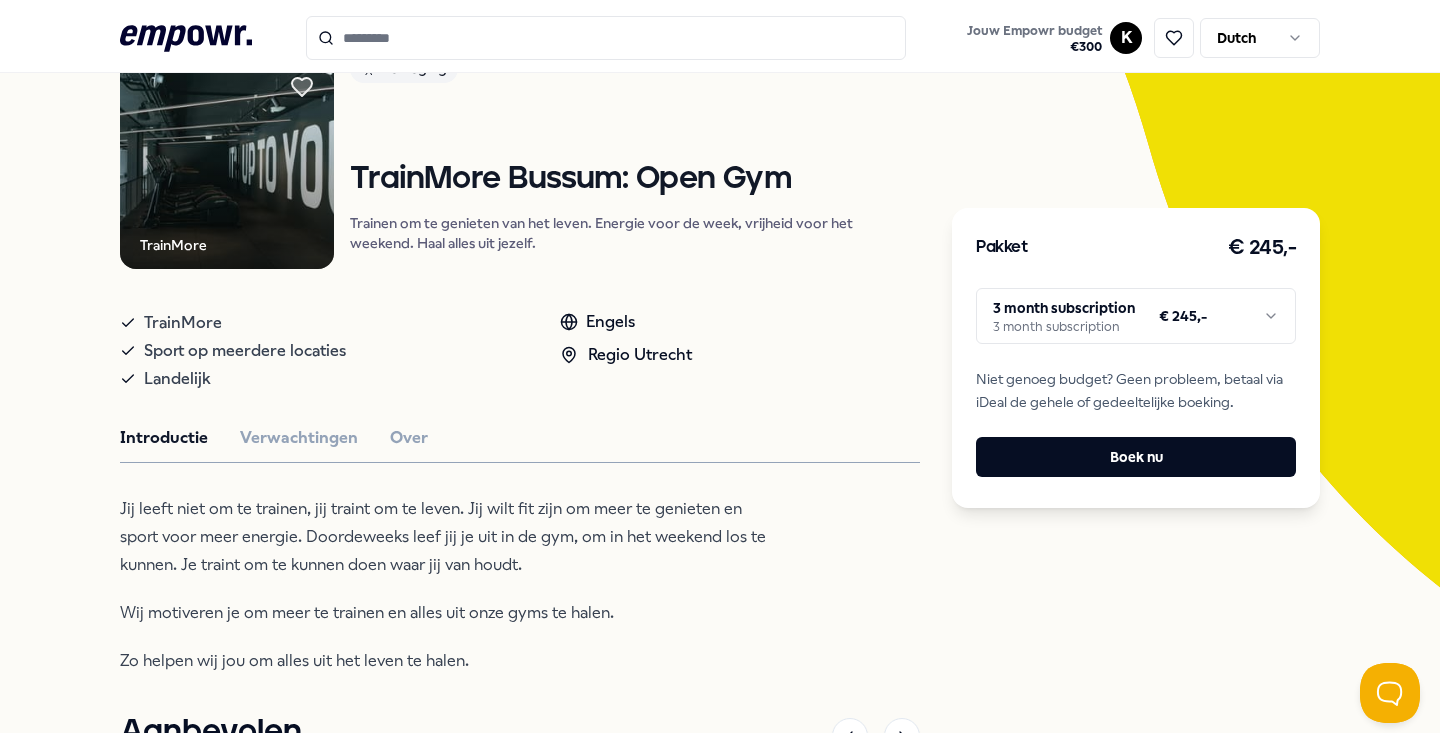 scroll, scrollTop: 145, scrollLeft: 0, axis: vertical 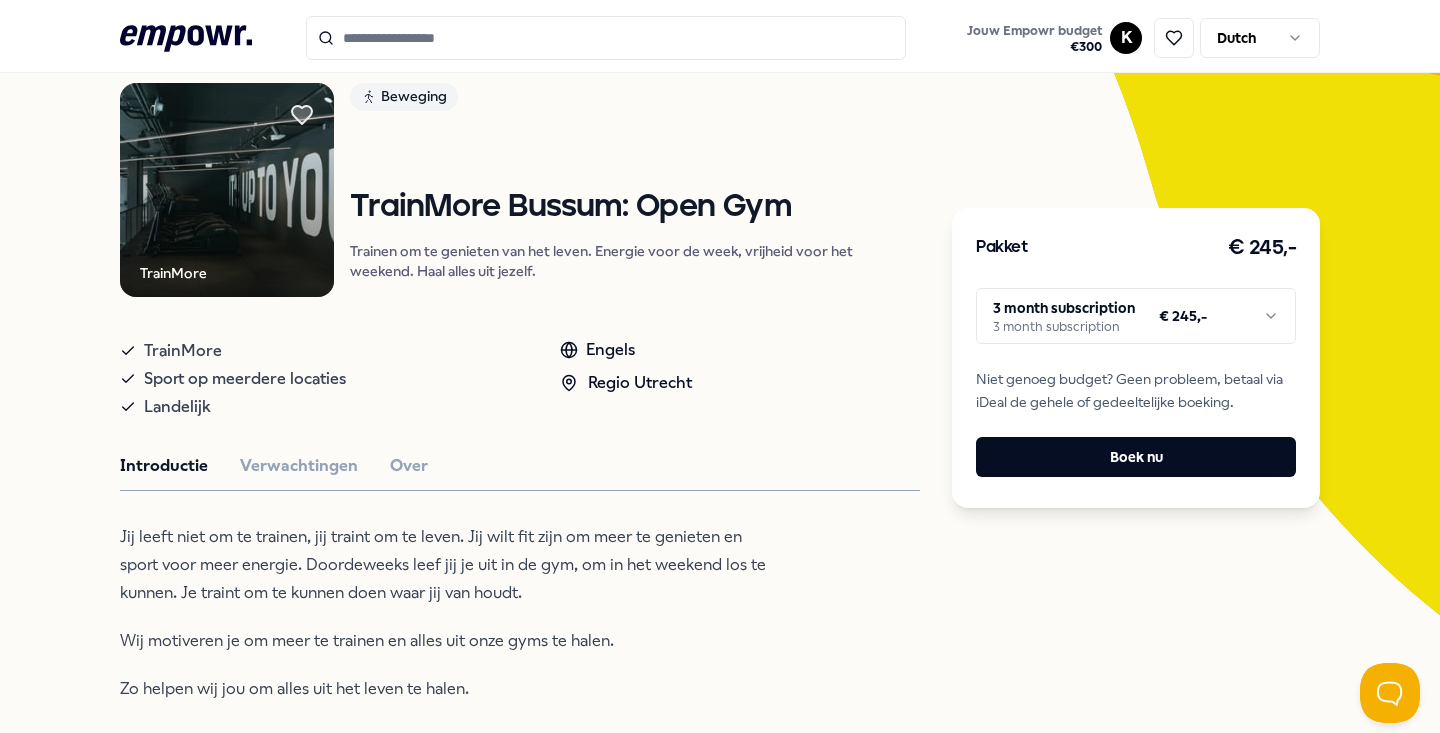 click at bounding box center (606, 38) 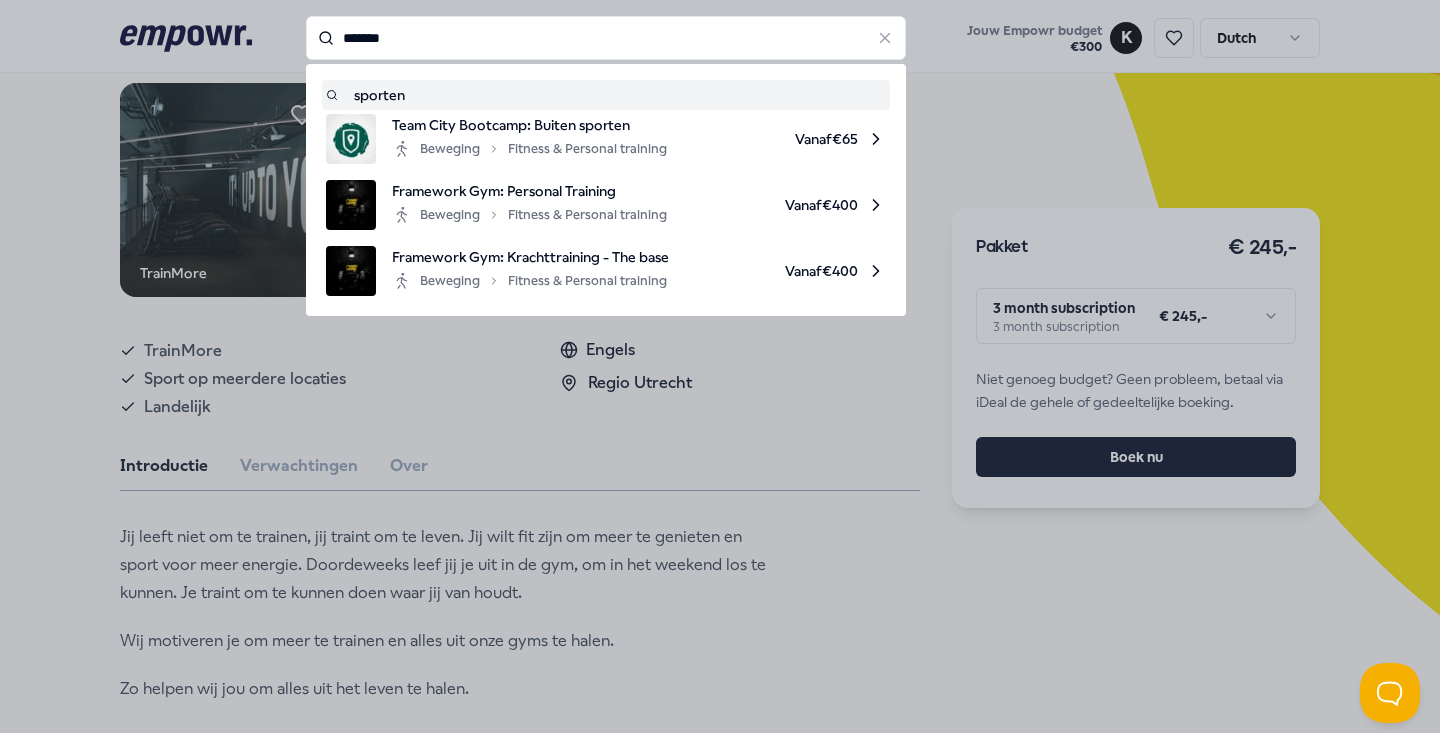 type on "*******" 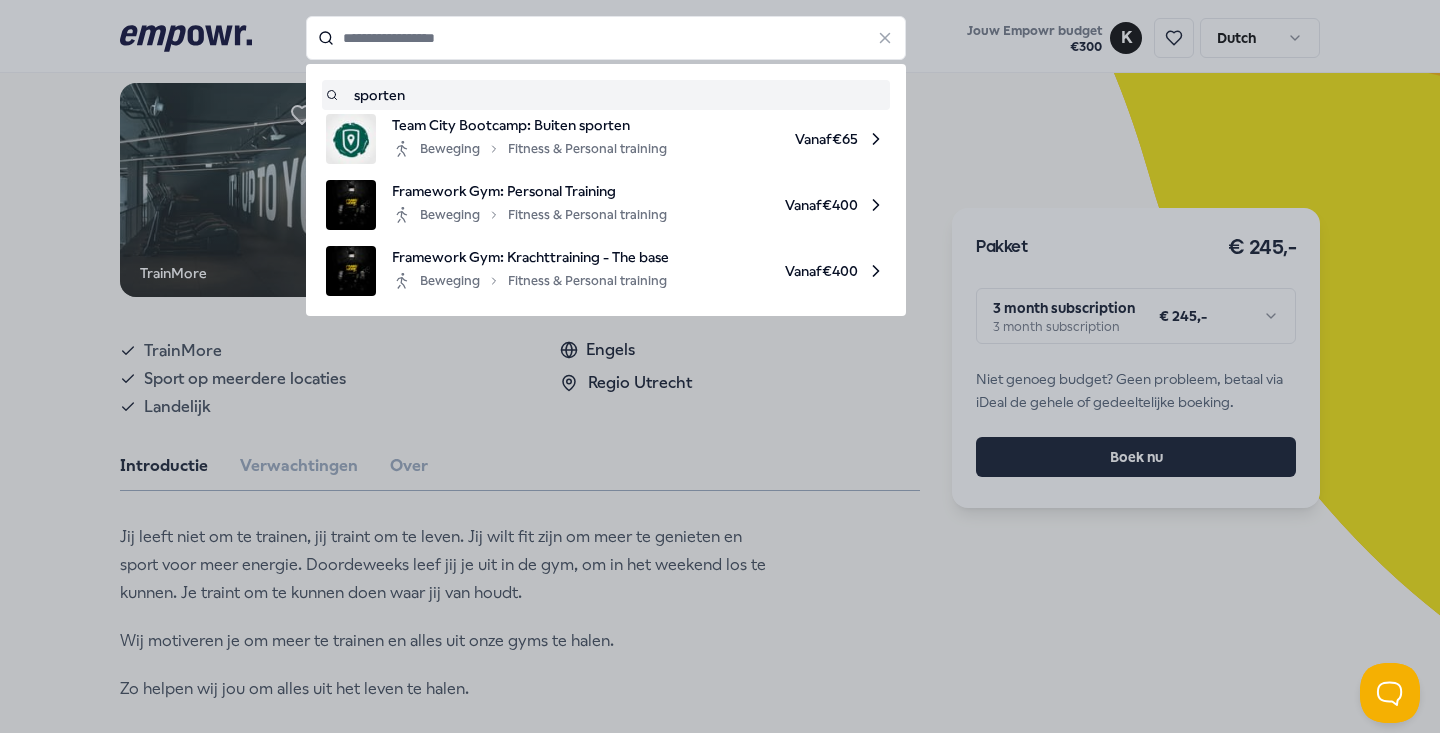 type on "*******" 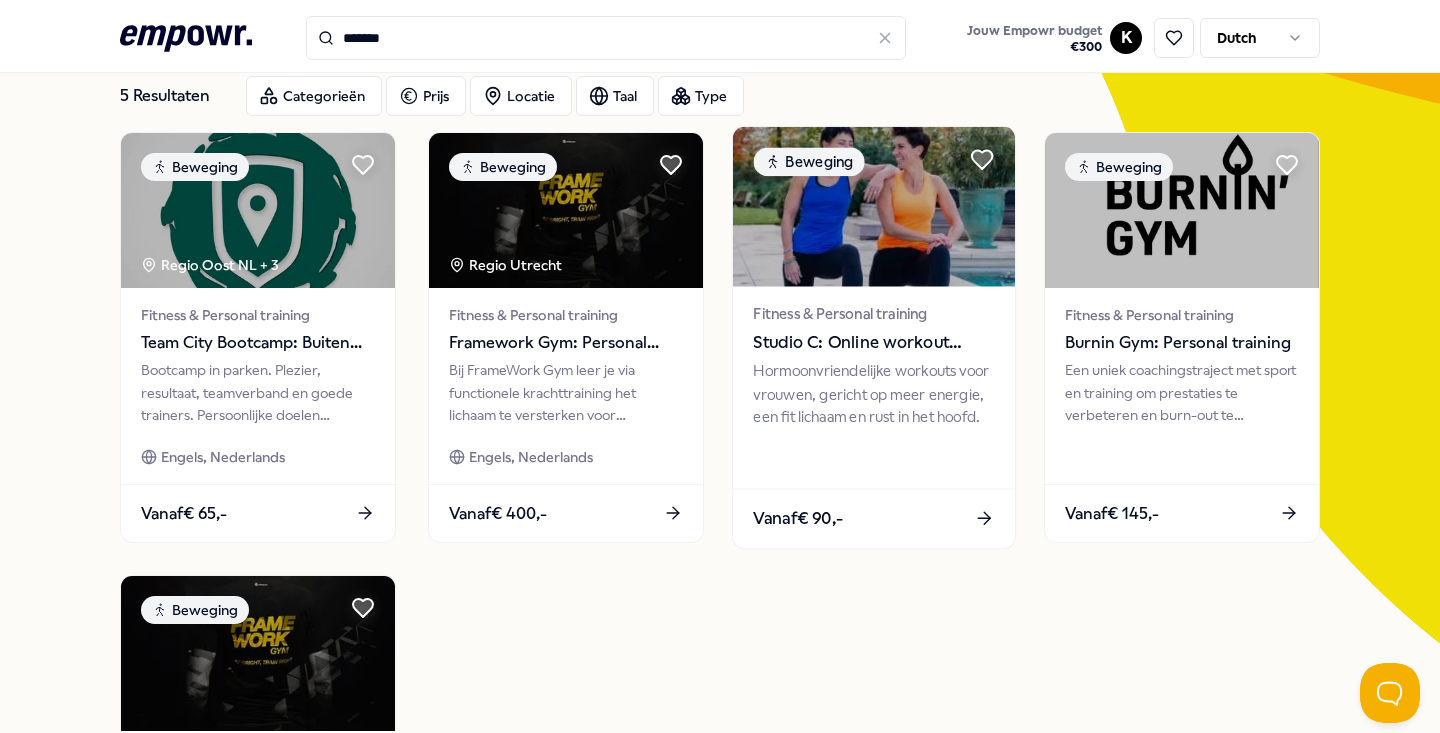scroll, scrollTop: 77, scrollLeft: 0, axis: vertical 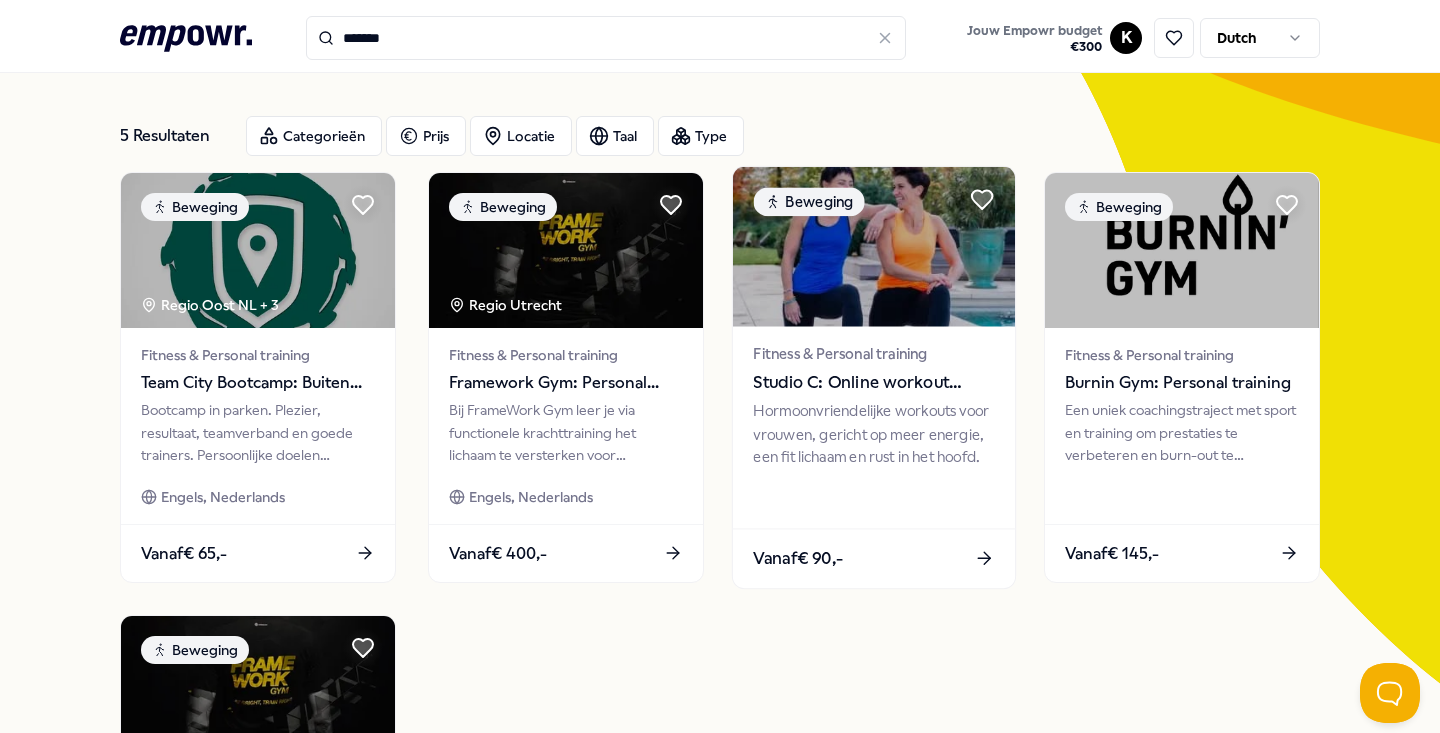 click at bounding box center [874, 247] 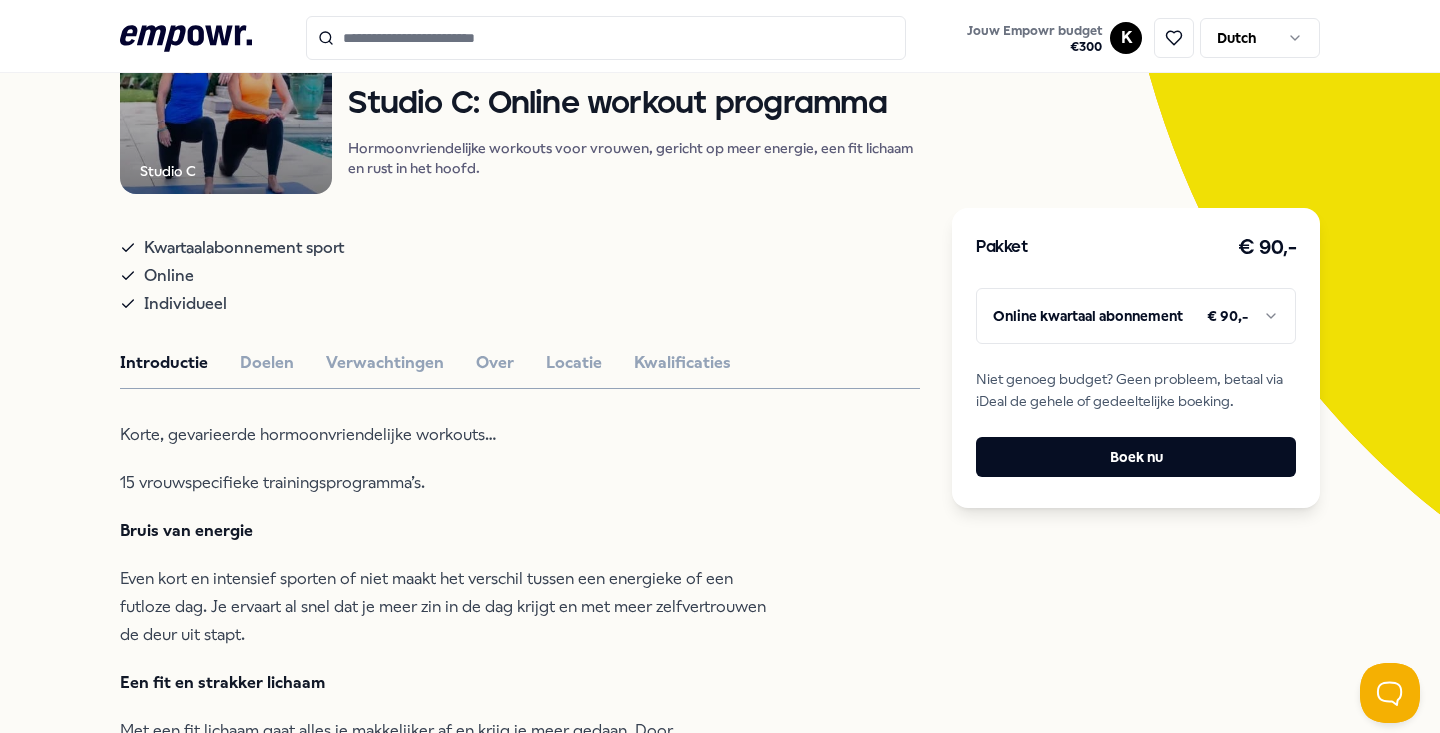 scroll, scrollTop: 237, scrollLeft: 0, axis: vertical 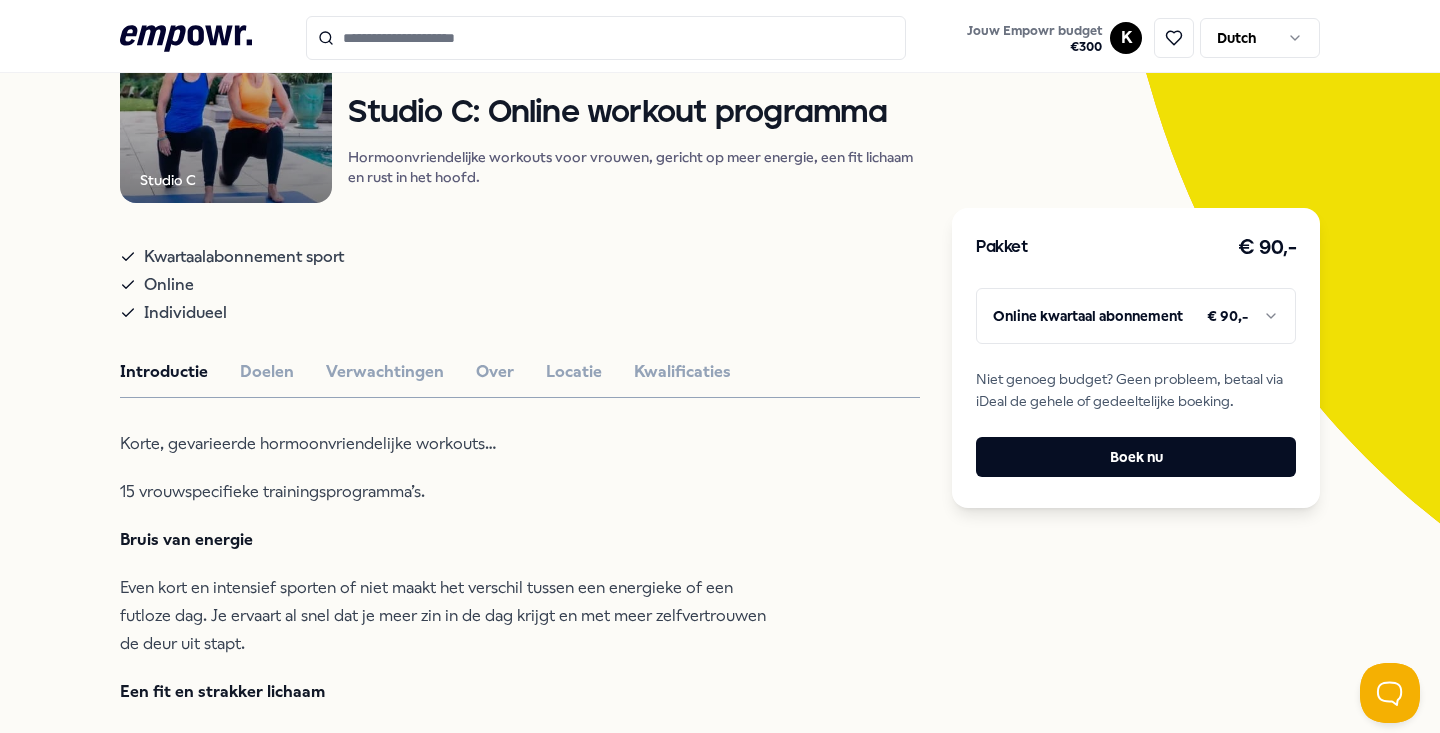 click at bounding box center [606, 38] 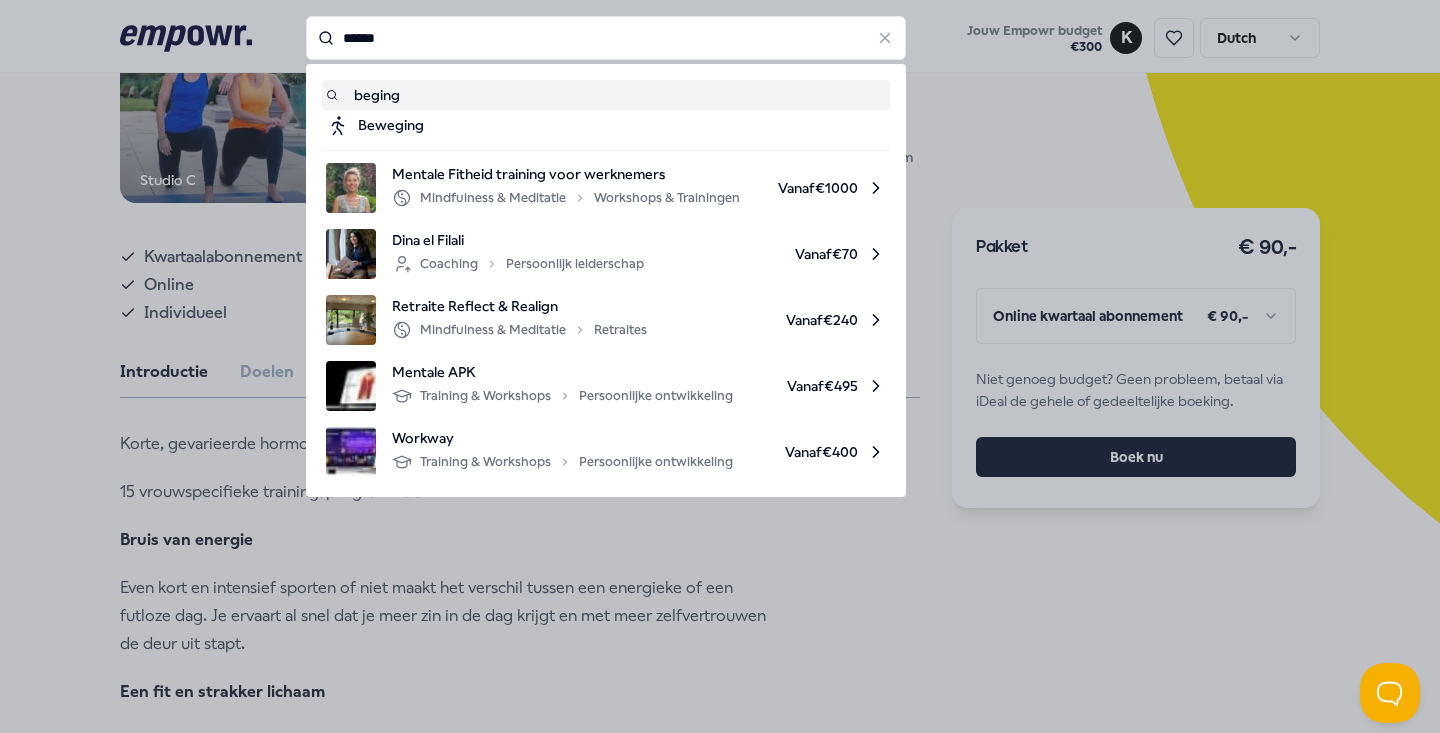 type on "******" 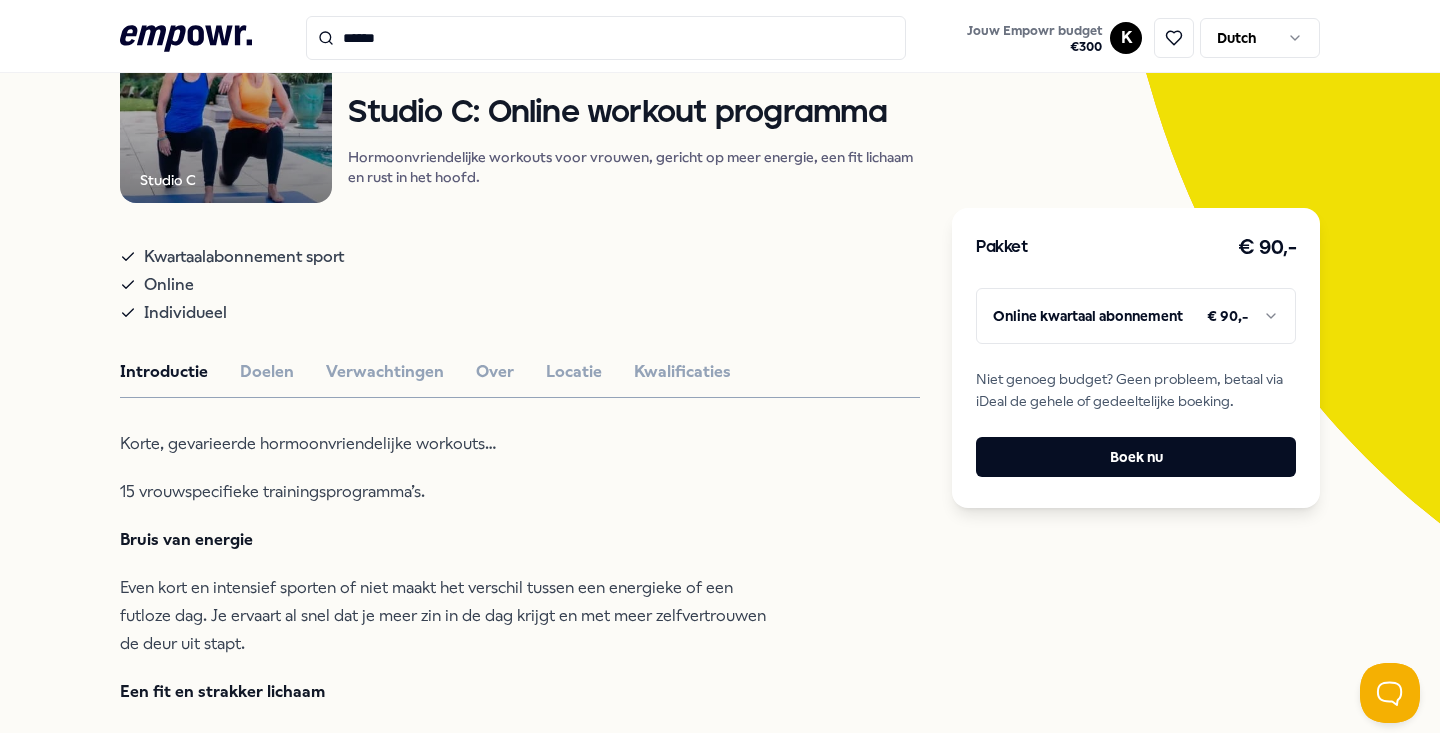 scroll, scrollTop: 129, scrollLeft: 0, axis: vertical 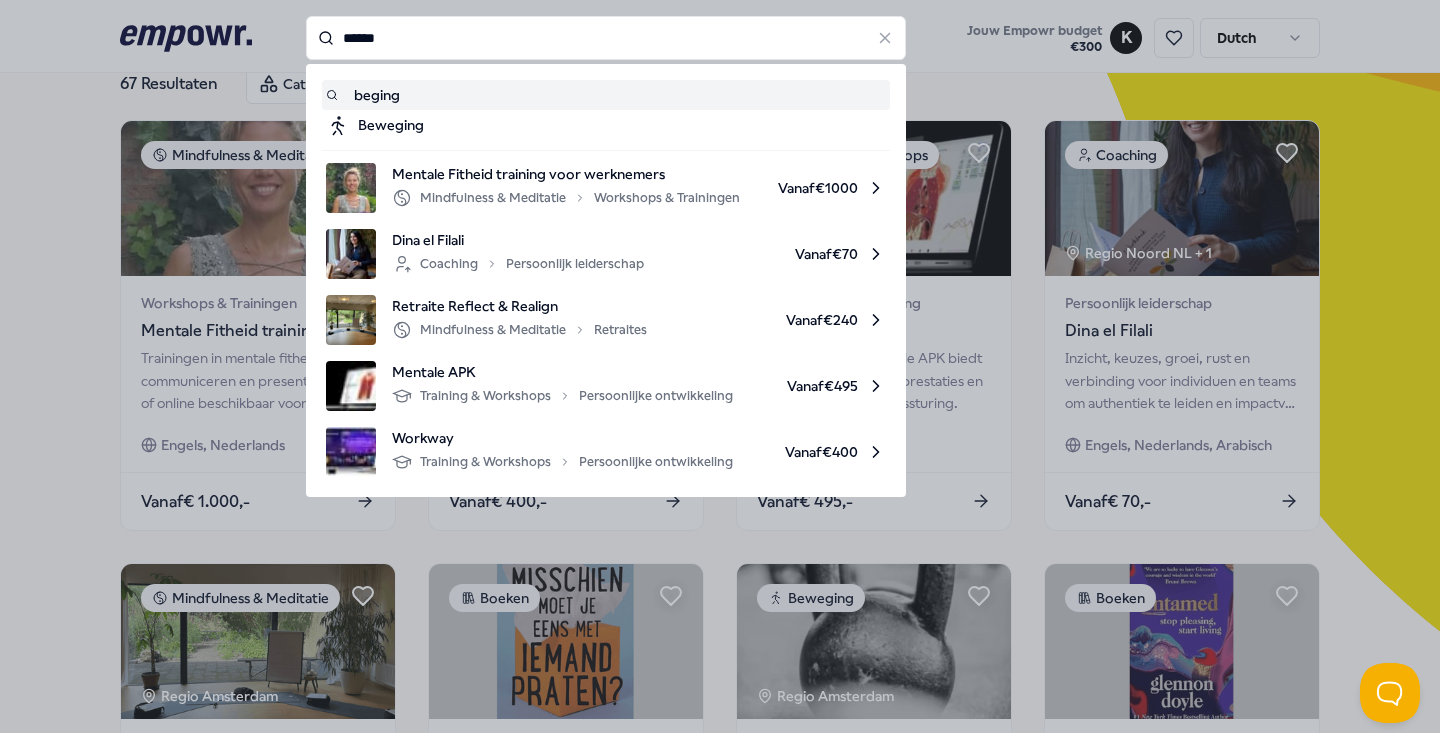 click on "******" at bounding box center (606, 38) 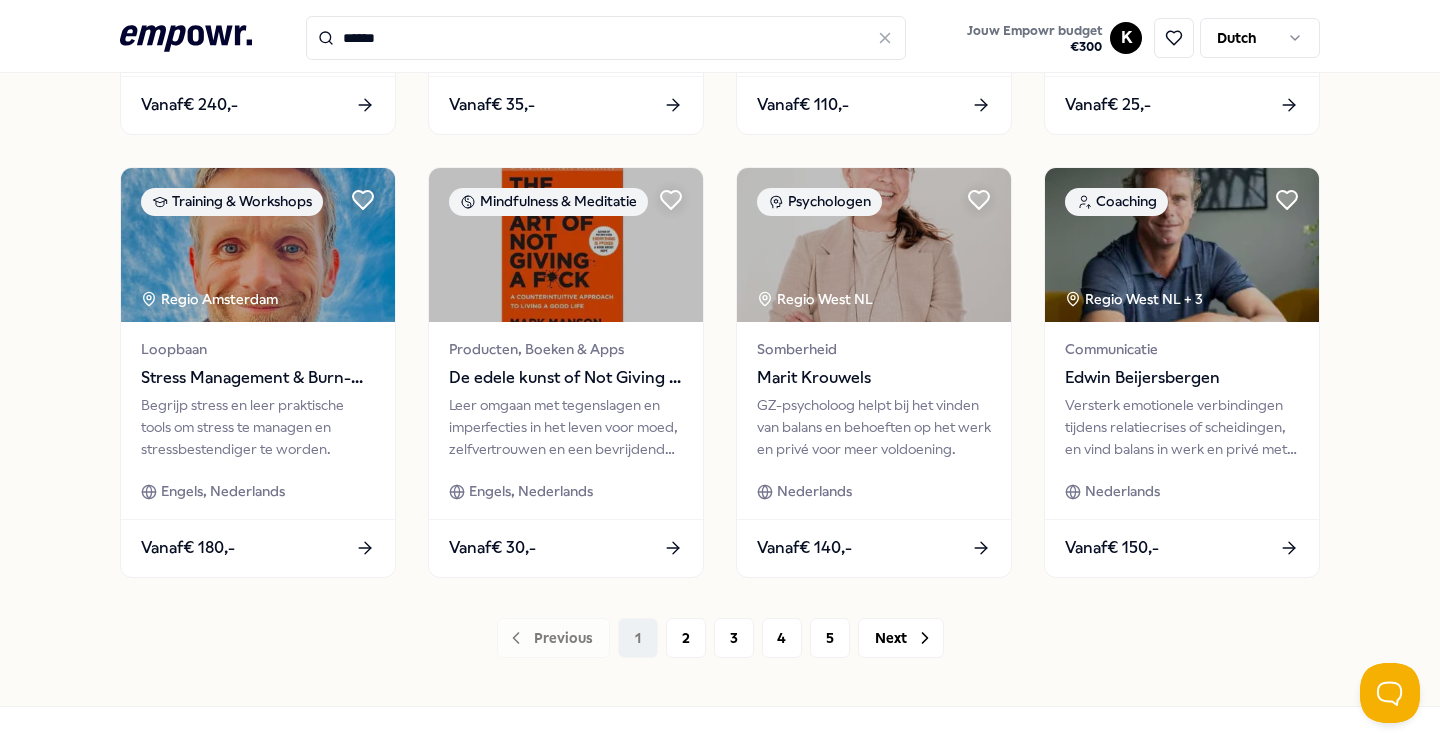 scroll, scrollTop: 1040, scrollLeft: 0, axis: vertical 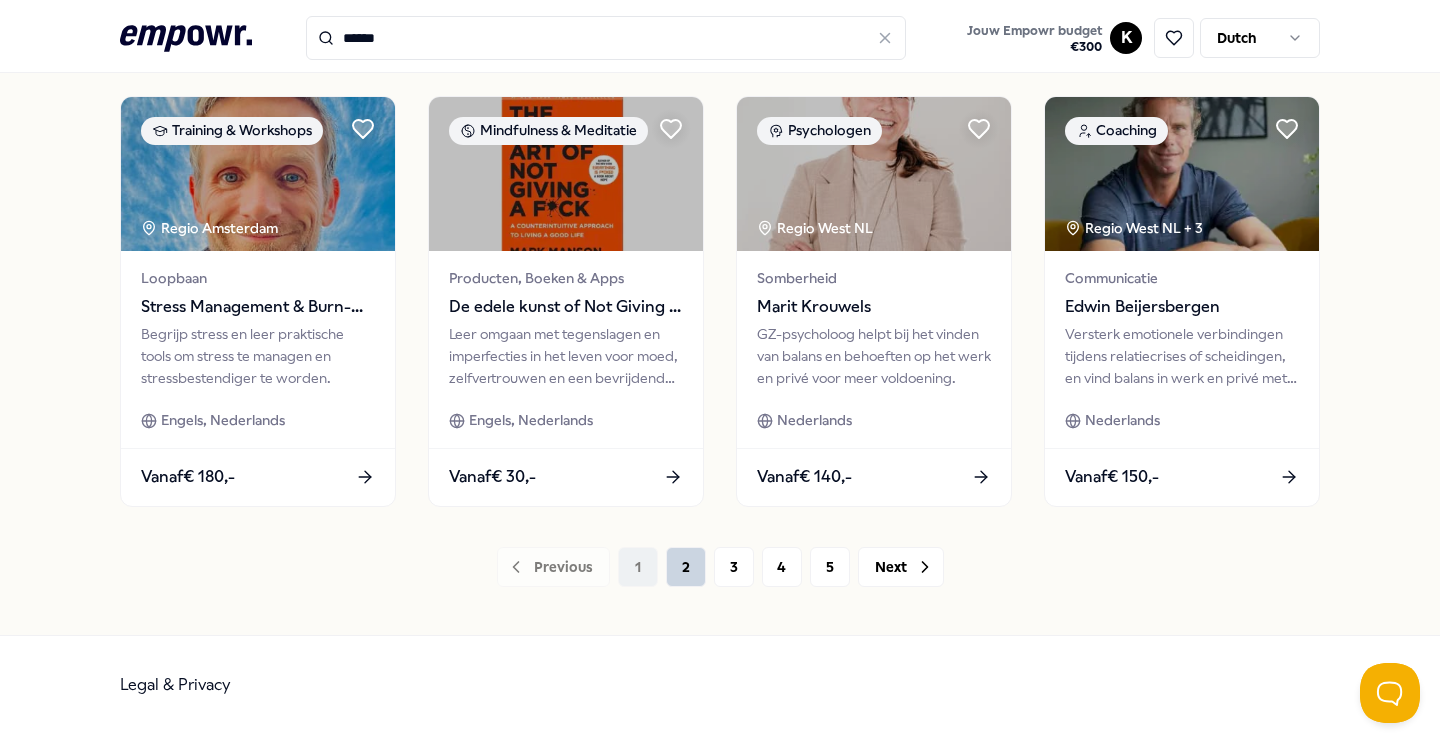 click on "2" at bounding box center (686, 567) 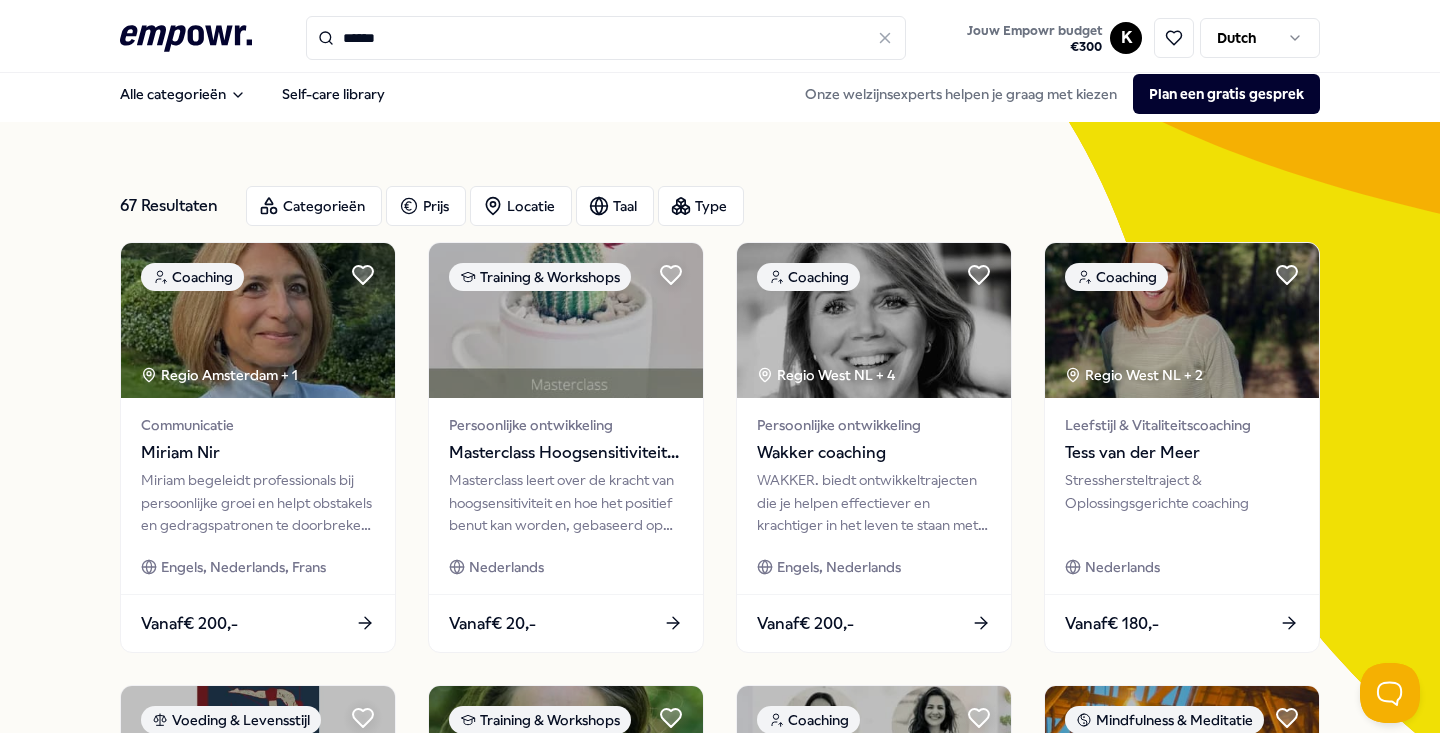 scroll, scrollTop: 0, scrollLeft: 0, axis: both 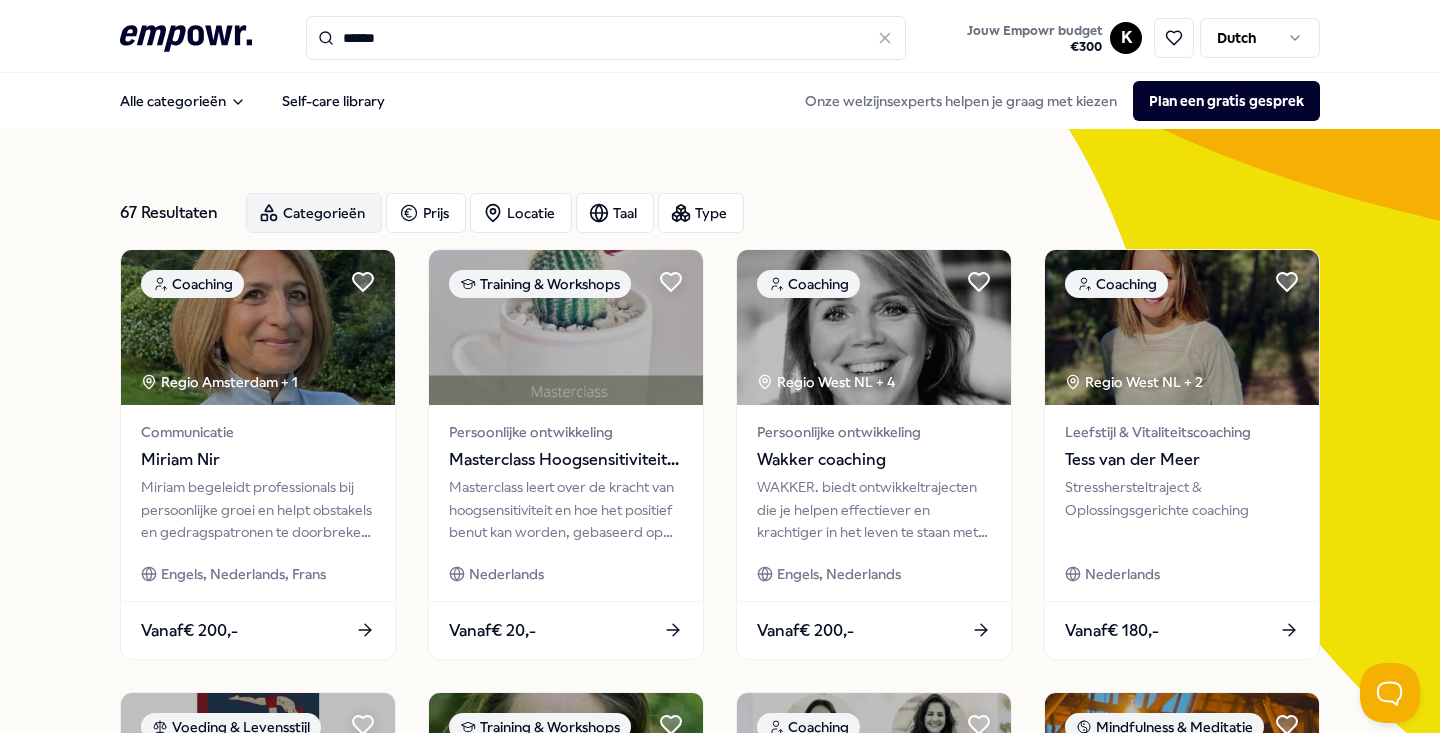 click on "Categorieën" at bounding box center (314, 213) 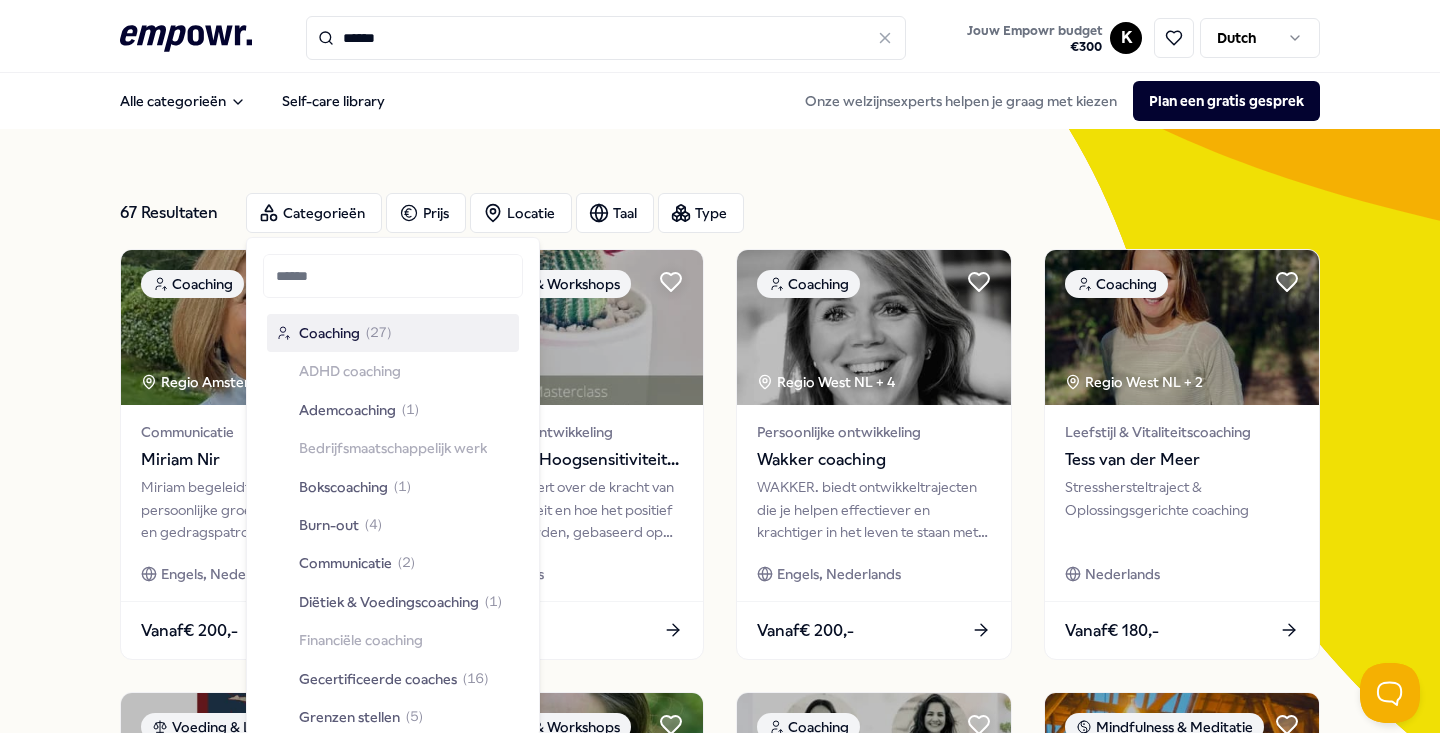 drag, startPoint x: 518, startPoint y: 324, endPoint x: 522, endPoint y: 359, distance: 35.22783 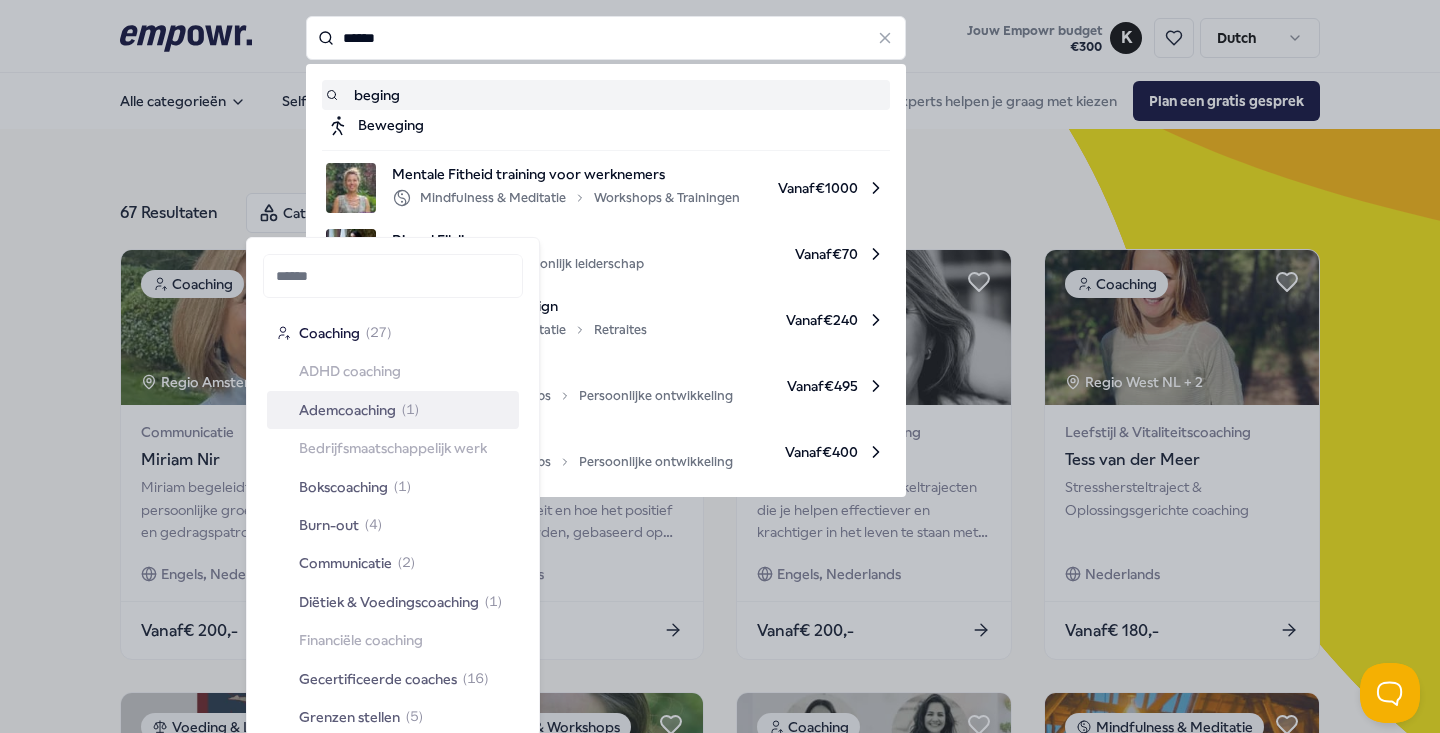 click on "******" at bounding box center (606, 38) 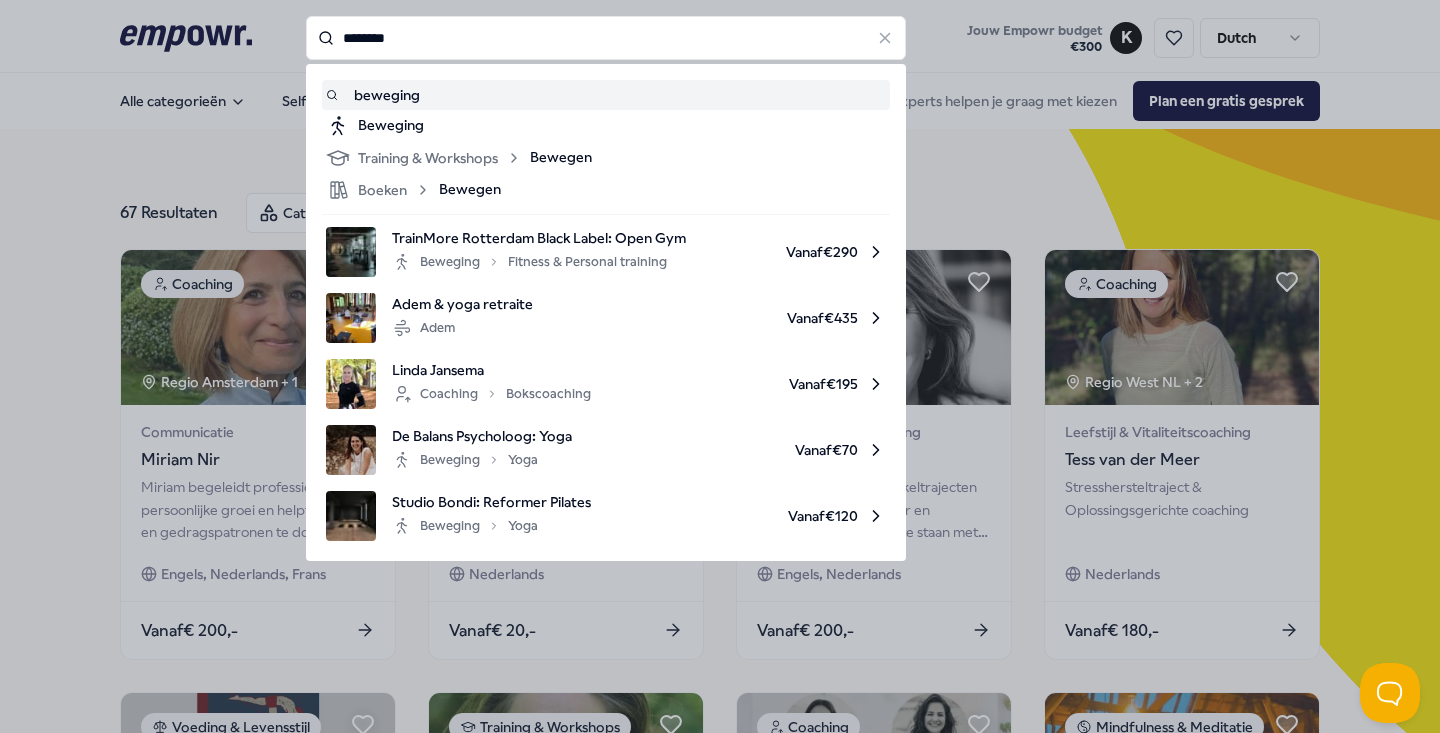 type on "********" 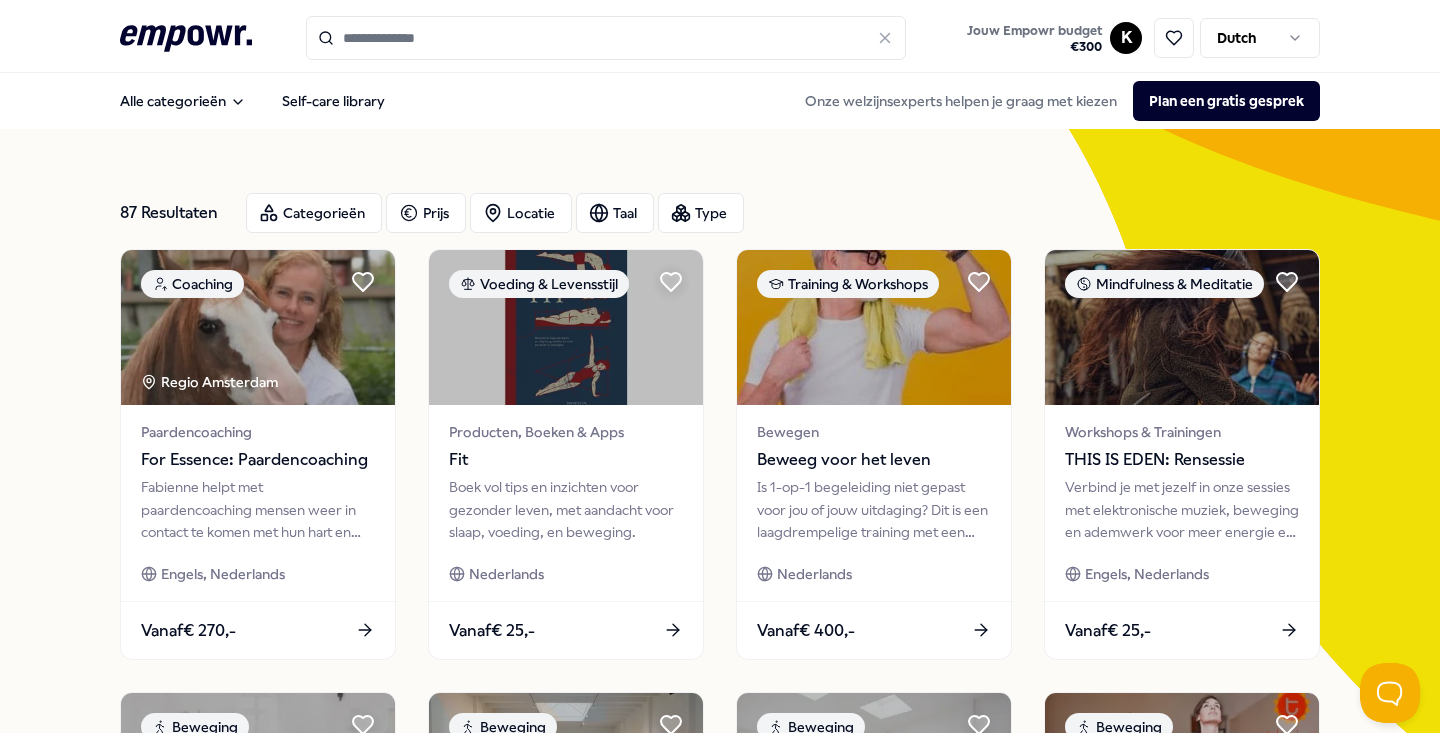 type on "********" 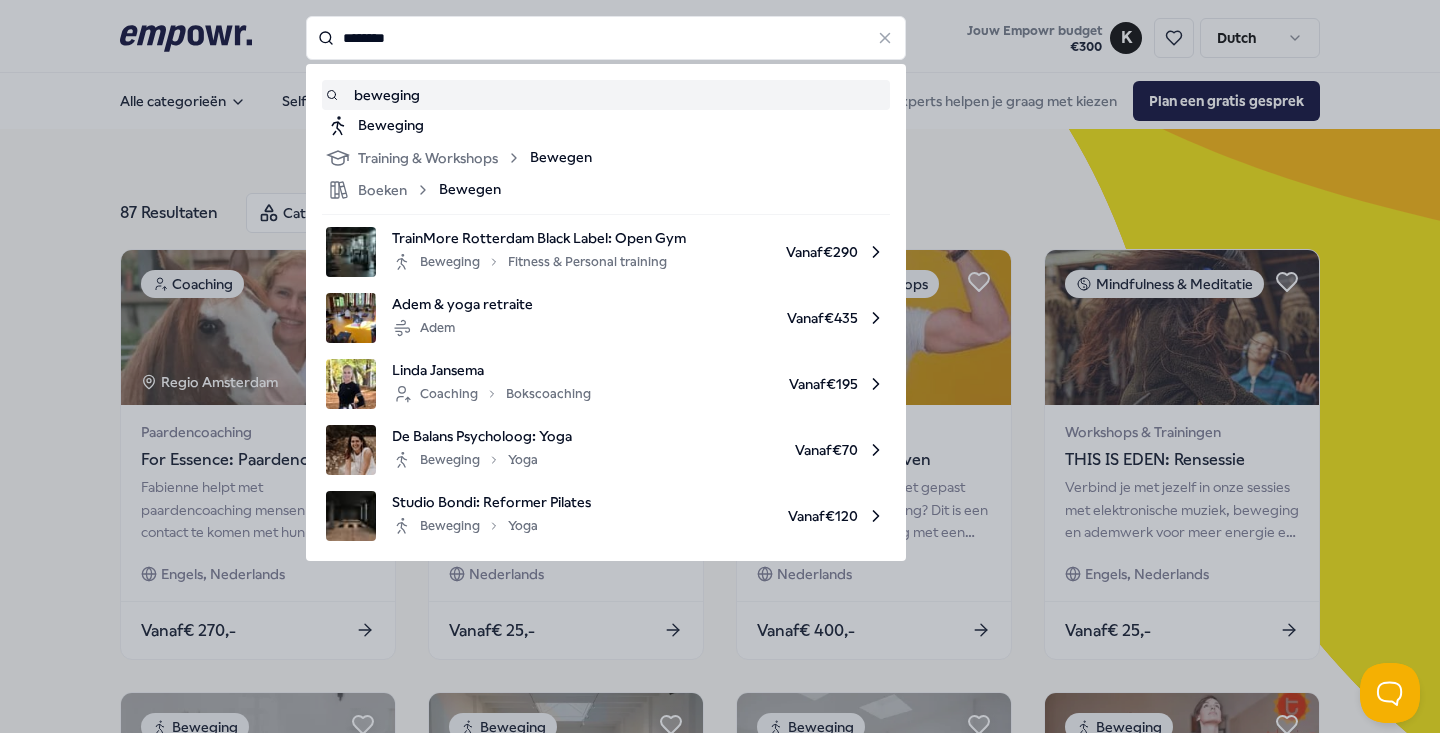 click on "********" at bounding box center (606, 38) 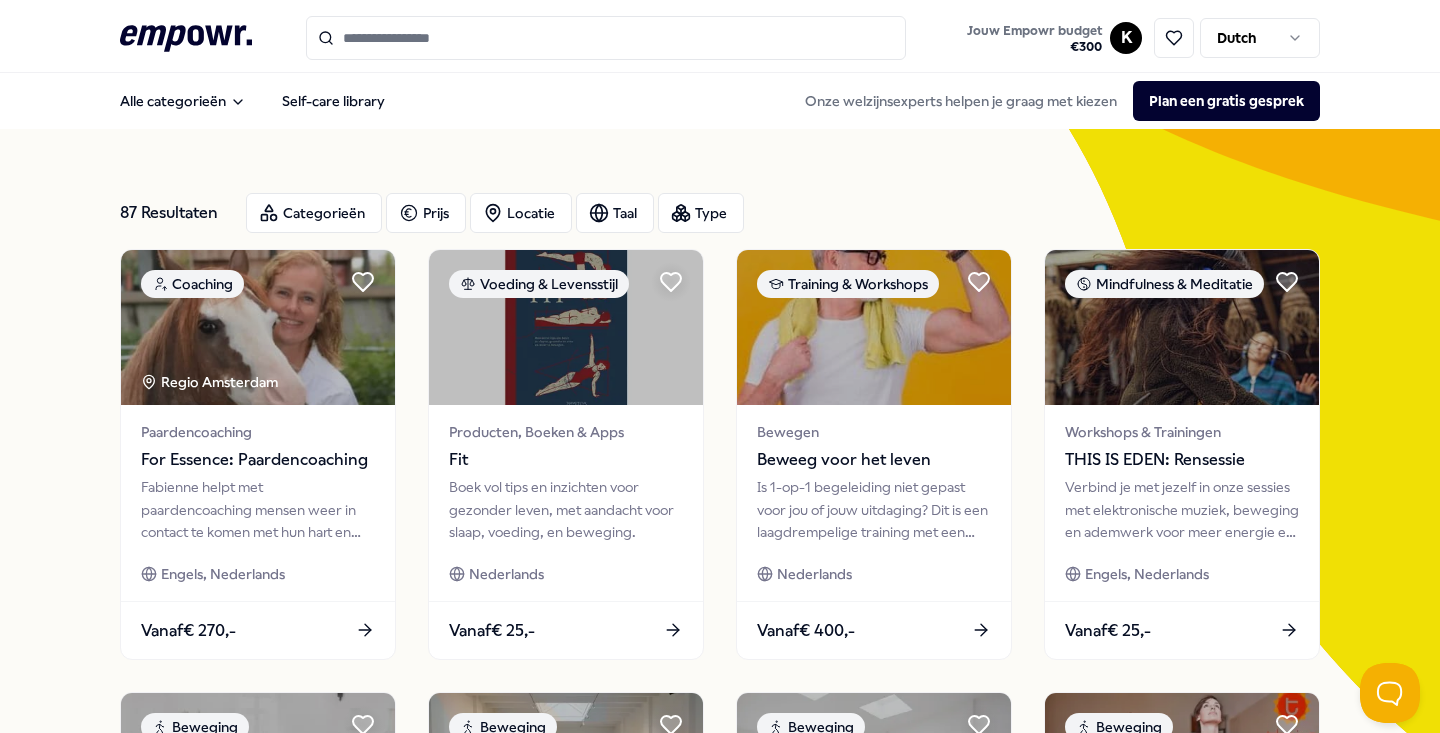 click at bounding box center [606, 38] 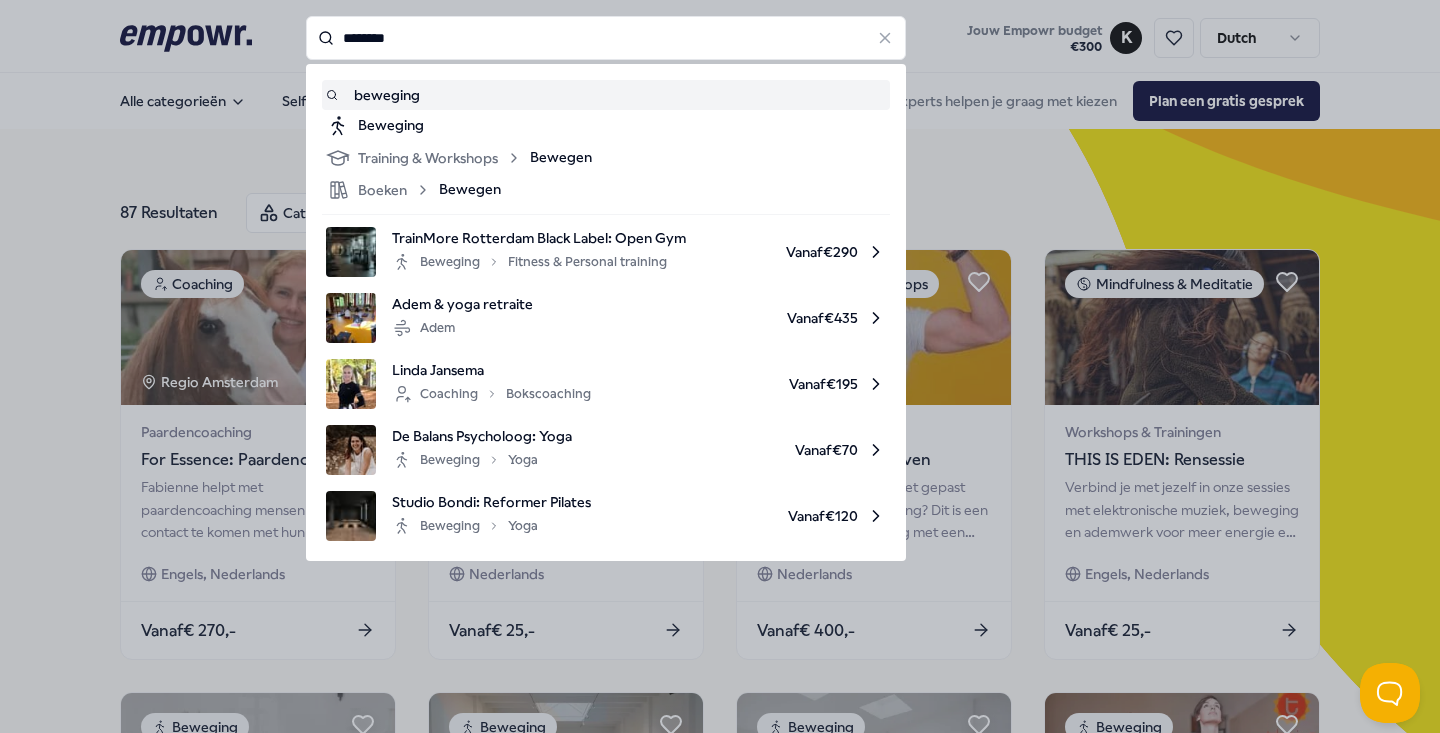 type on "********" 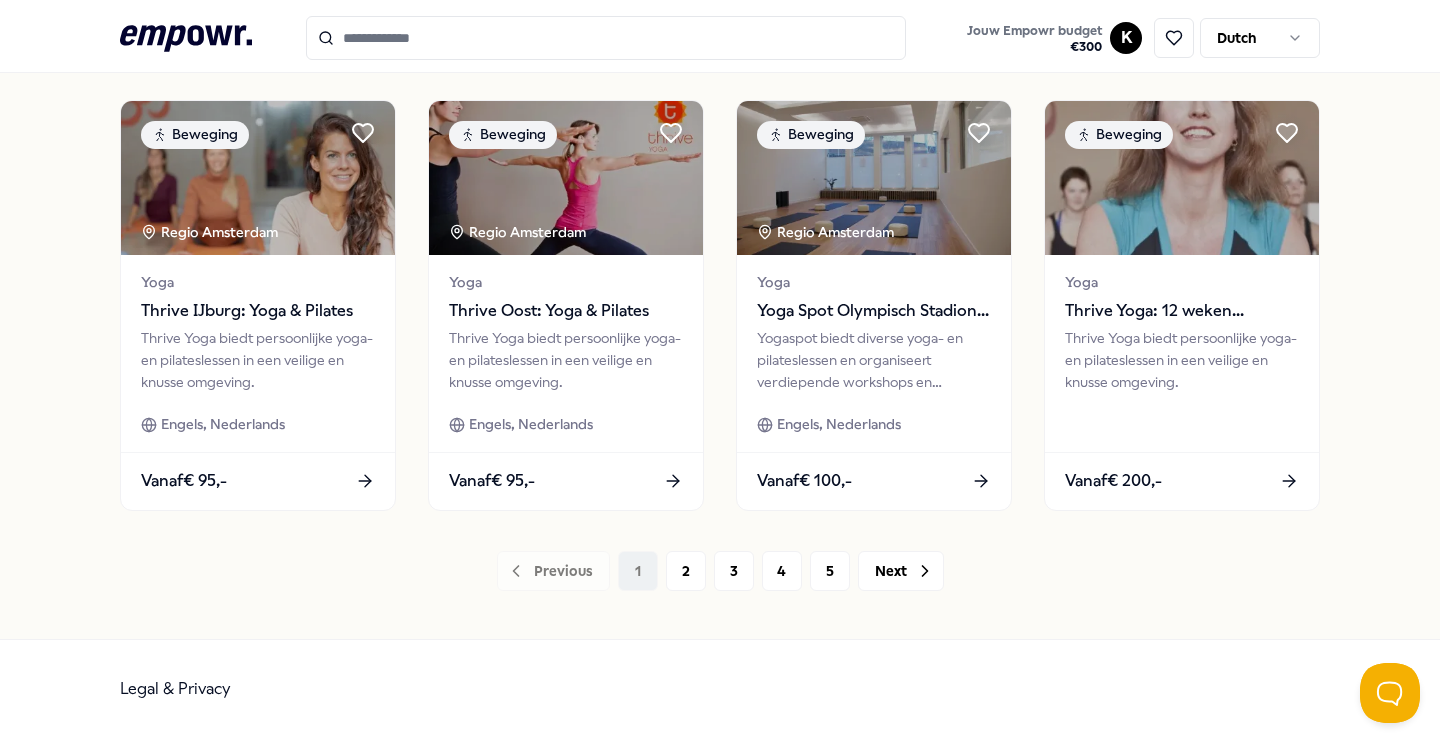 scroll, scrollTop: 1040, scrollLeft: 0, axis: vertical 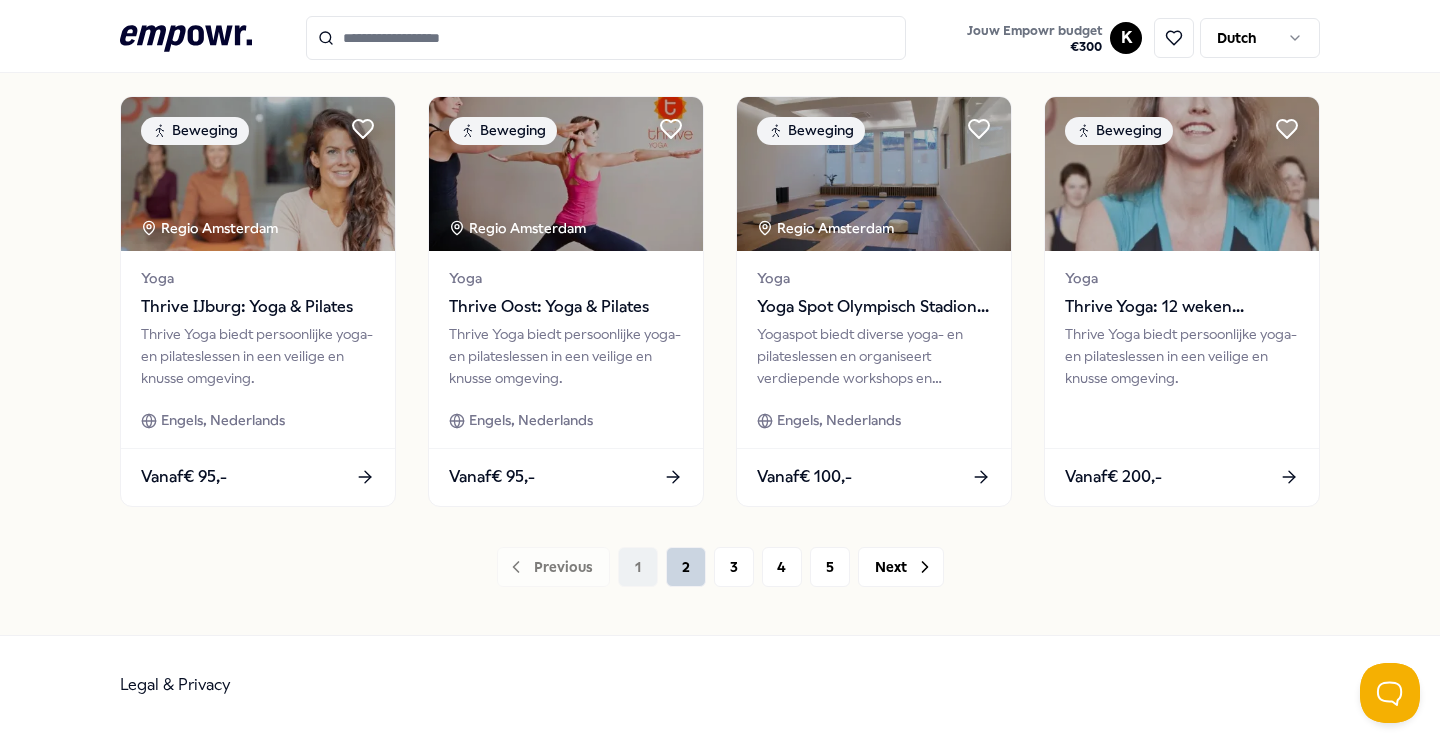 click on "2" at bounding box center (686, 567) 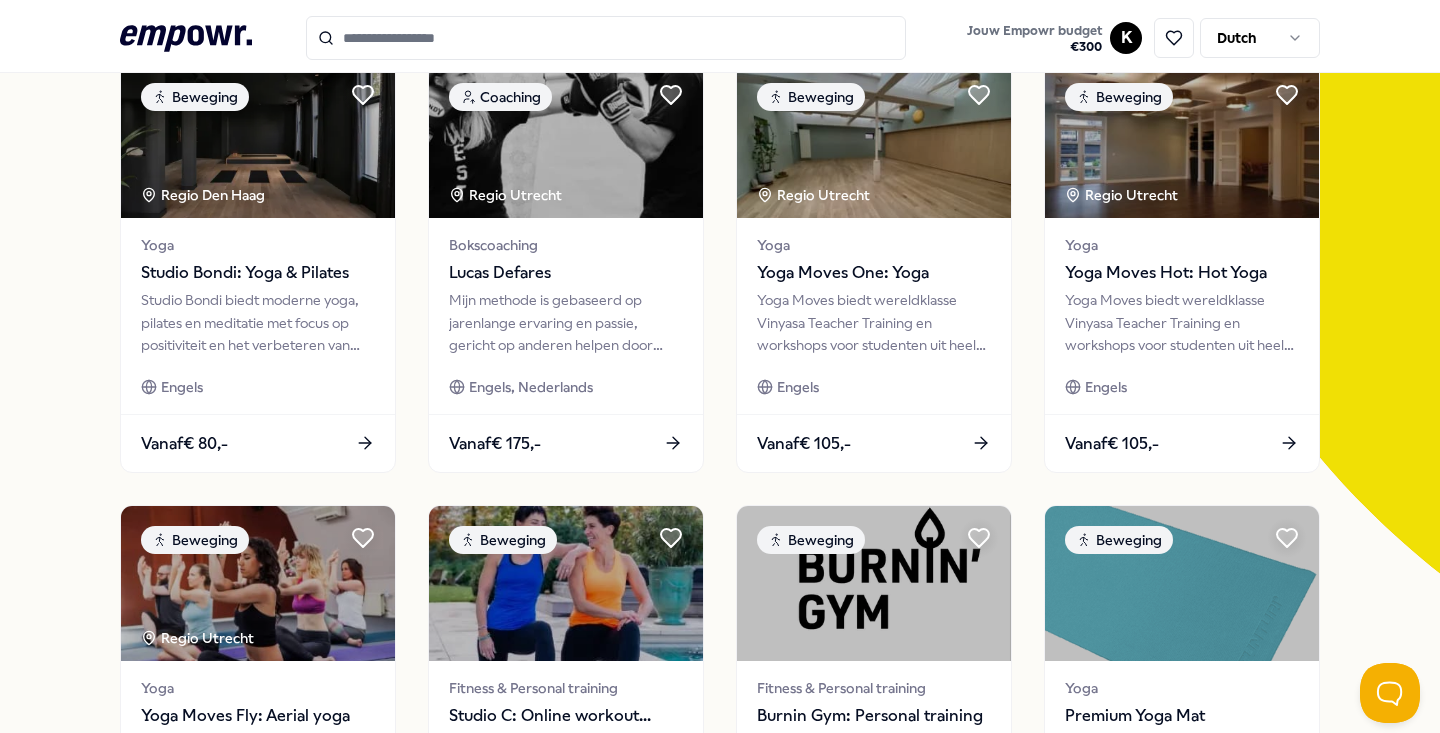 scroll, scrollTop: 120, scrollLeft: 0, axis: vertical 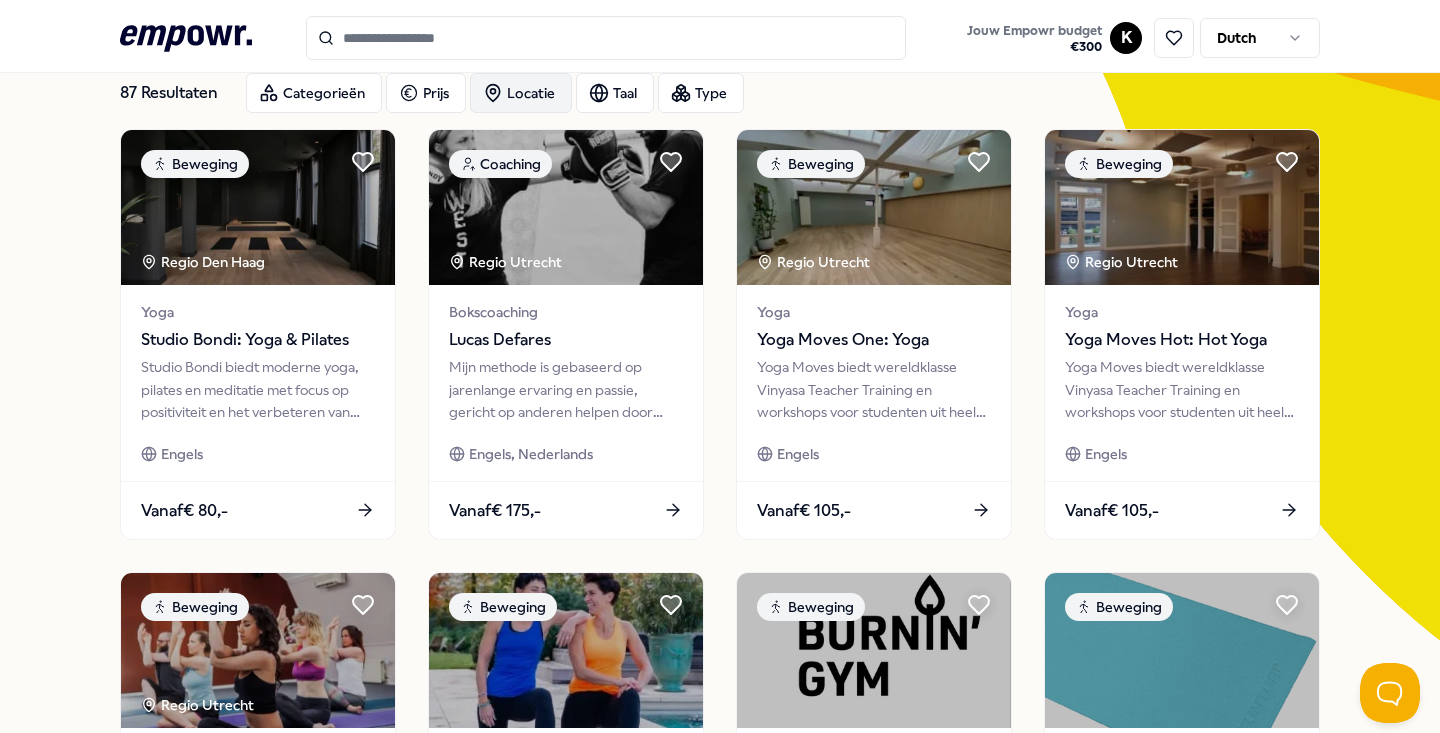 click on "Locatie" at bounding box center (521, 93) 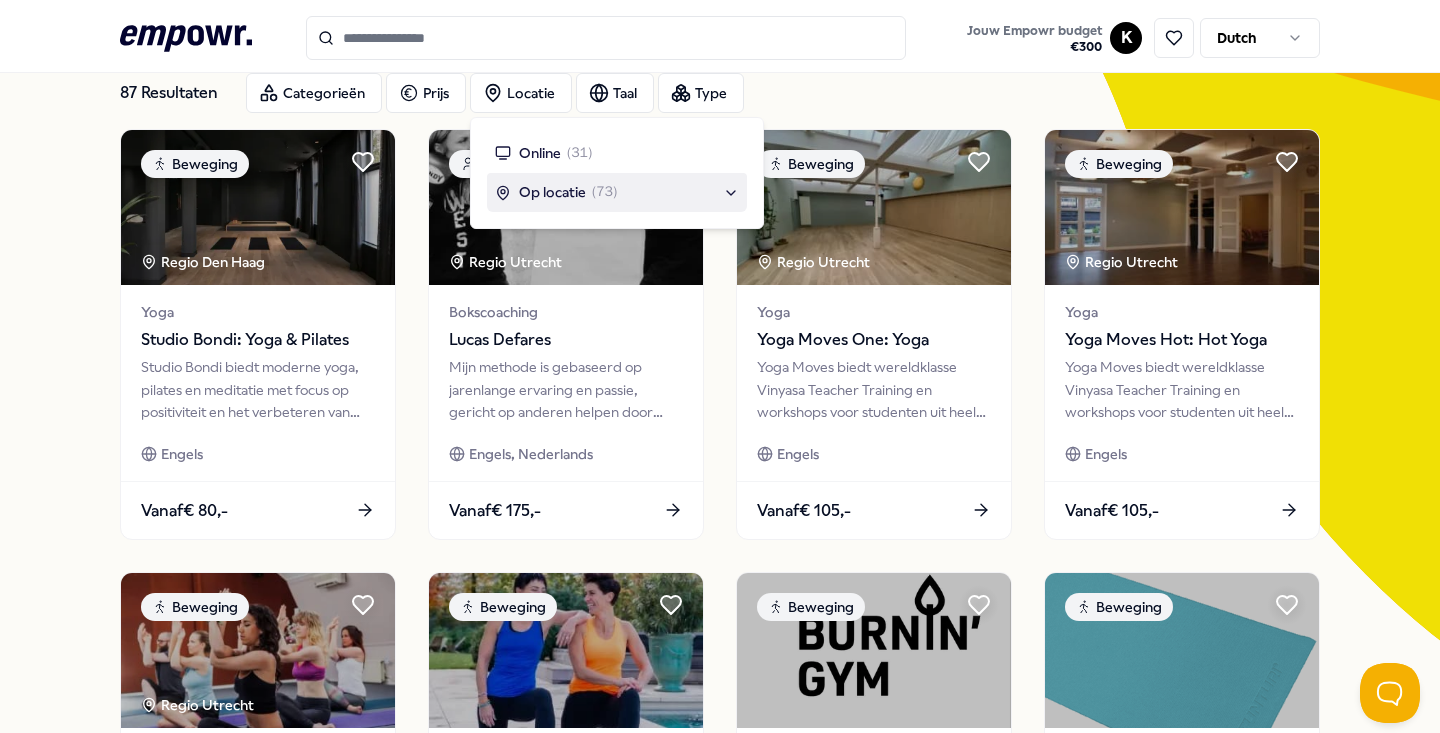 click on "Op locatie" at bounding box center (552, 192) 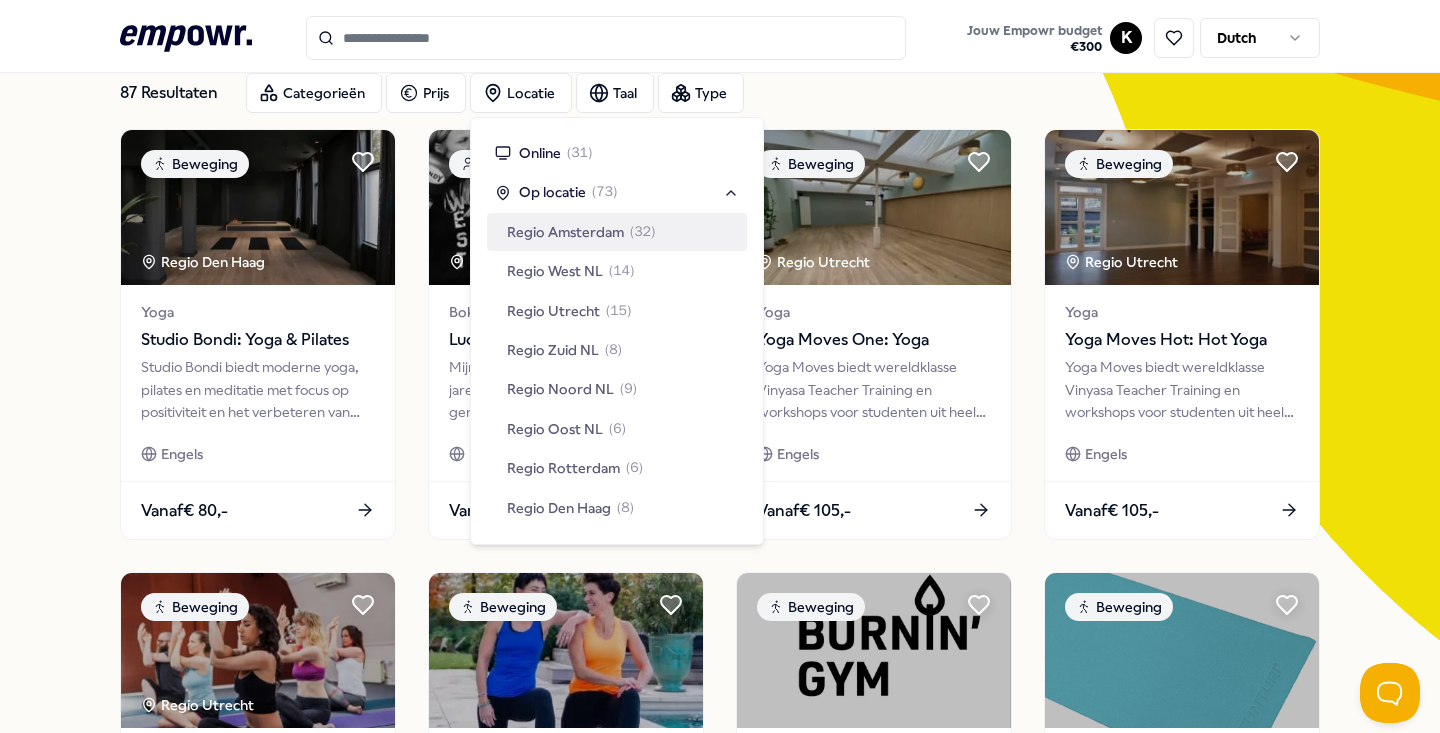 click on "Regio Amsterdam" at bounding box center [565, 232] 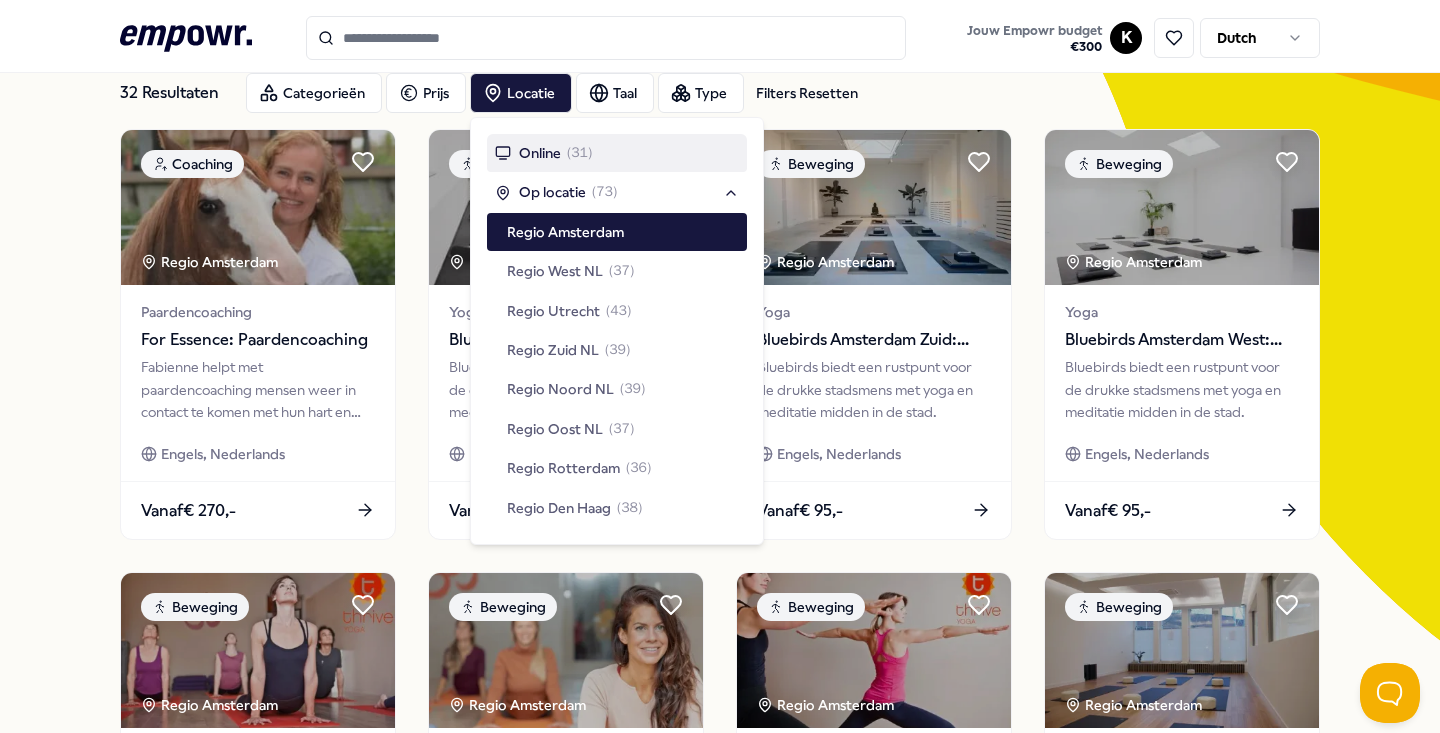 click on "32 Resultaten Filters Resetten Categorieën Prijs Locatie Taal Type Filters Resetten Coaching Regio Amsterdam    Paardencoaching For Essence: Paardencoaching Fabienne helpt met paardencoaching mensen weer in contact te komen met hun hart
en innerlijke kracht. Engels, Nederlands Vanaf  € 270,- Beweging Regio Amsterdam    Yoga Bluebirds Amsterdam Oost: Yoga & Welzijn Bluebirds biedt een rustpunt voor de drukke stadsmens met yoga en meditatie
midden in de stad. Engels, Nederlands Vanaf  € 95,- Beweging Regio Amsterdam    Yoga Bluebirds Amsterdam Zuid: Yoga & Welzijn Bluebirds biedt een rustpunt voor de drukke stadsmens met yoga en meditatie
midden in de stad. Engels, Nederlands Vanaf  € 95,- Beweging Regio Amsterdam    Yoga Bluebirds Amsterdam West: Yoga & Welzijn Bluebirds biedt een rustpunt voor de drukke stadsmens met yoga en meditatie
midden in de stad. Engels, Nederlands Vanaf  € 95,- Beweging Regio Amsterdam    Yoga Thrive Zeeburg: Yoga & Pilates Engels, Nederlands Vanaf  € 95,-   Yoga" at bounding box center [720, 782] 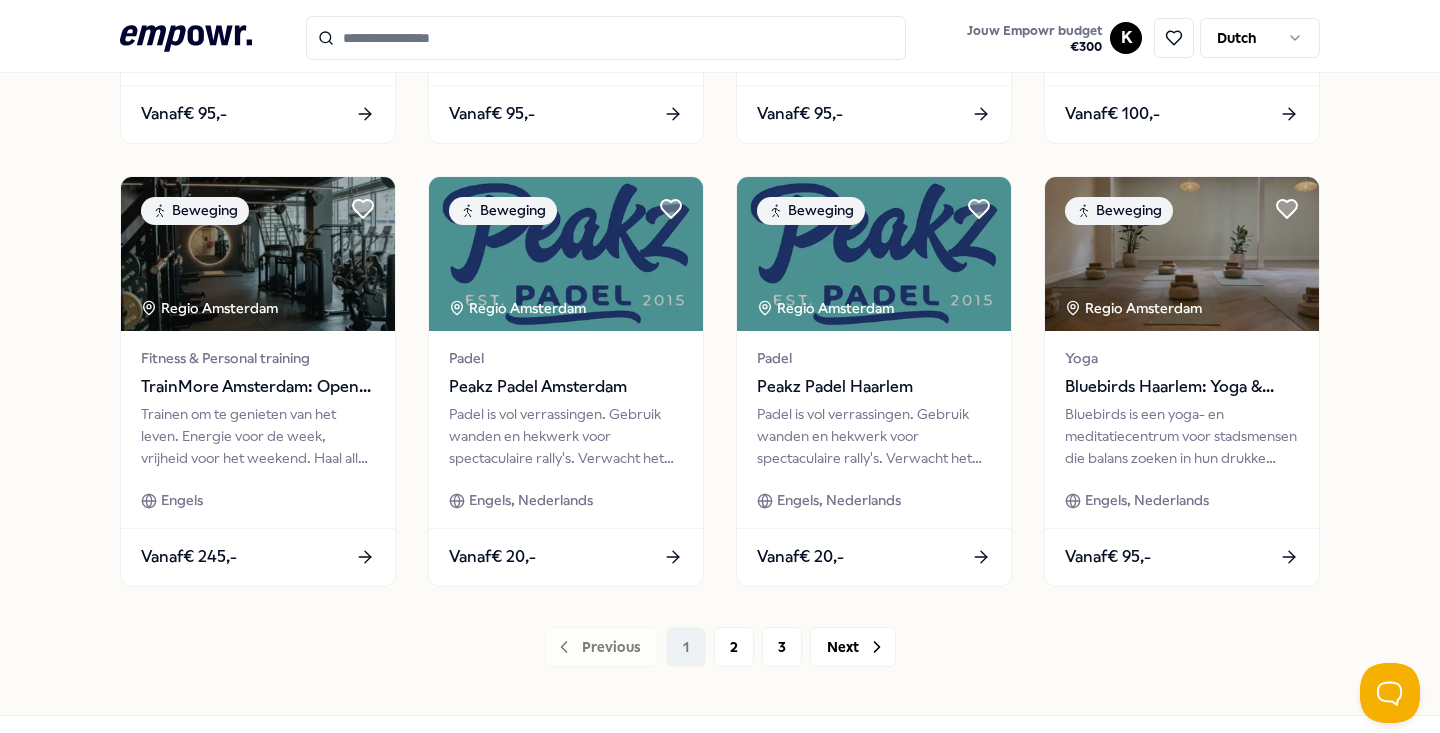 scroll, scrollTop: 1000, scrollLeft: 0, axis: vertical 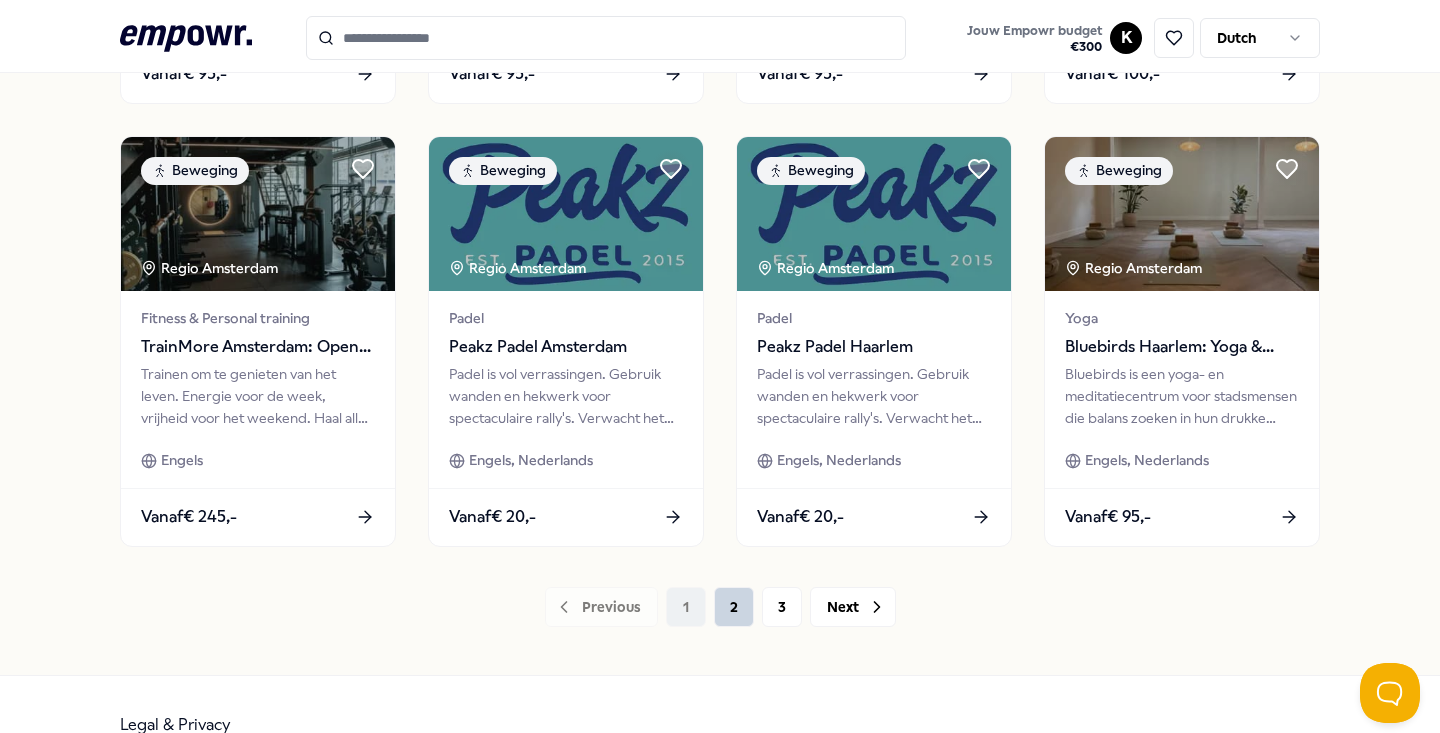 click on "2" at bounding box center (734, 607) 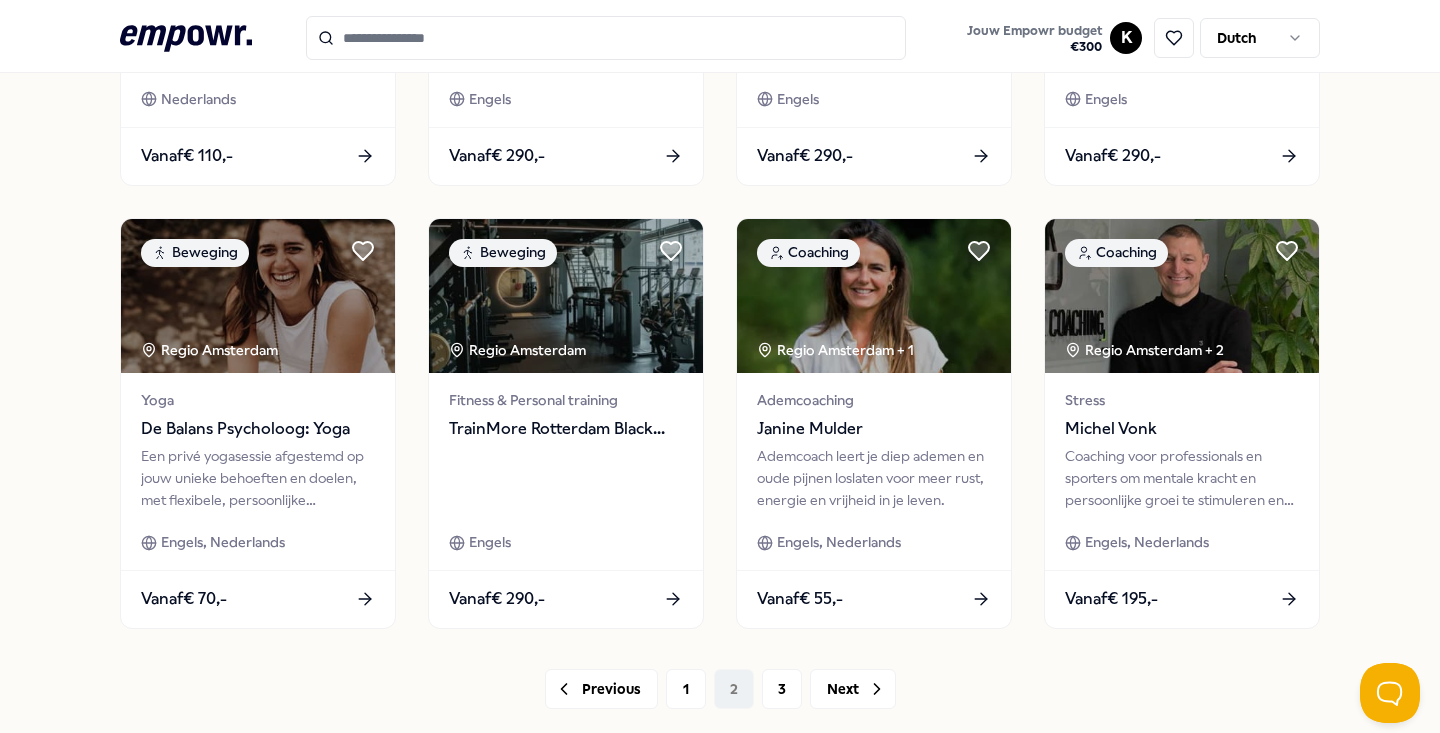 scroll, scrollTop: 920, scrollLeft: 0, axis: vertical 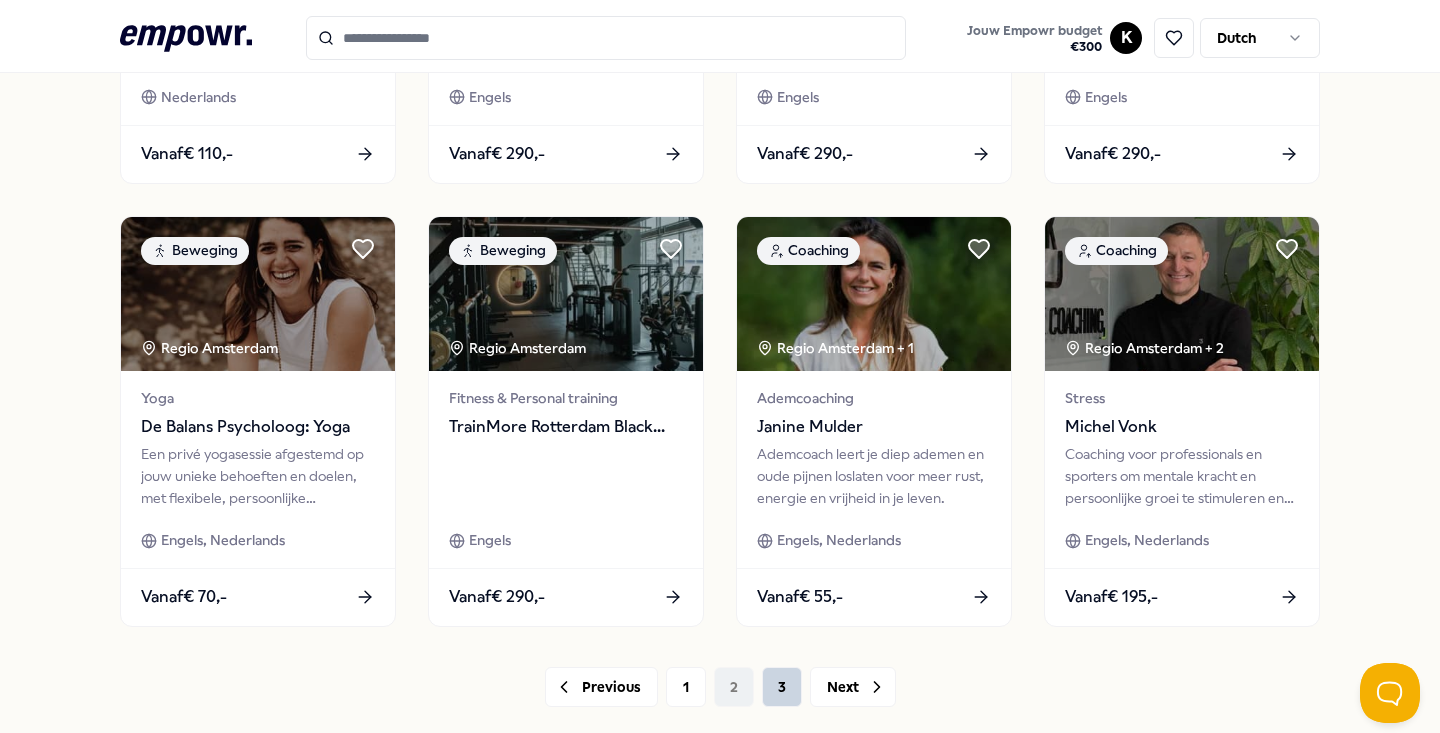 click on "3" at bounding box center (782, 687) 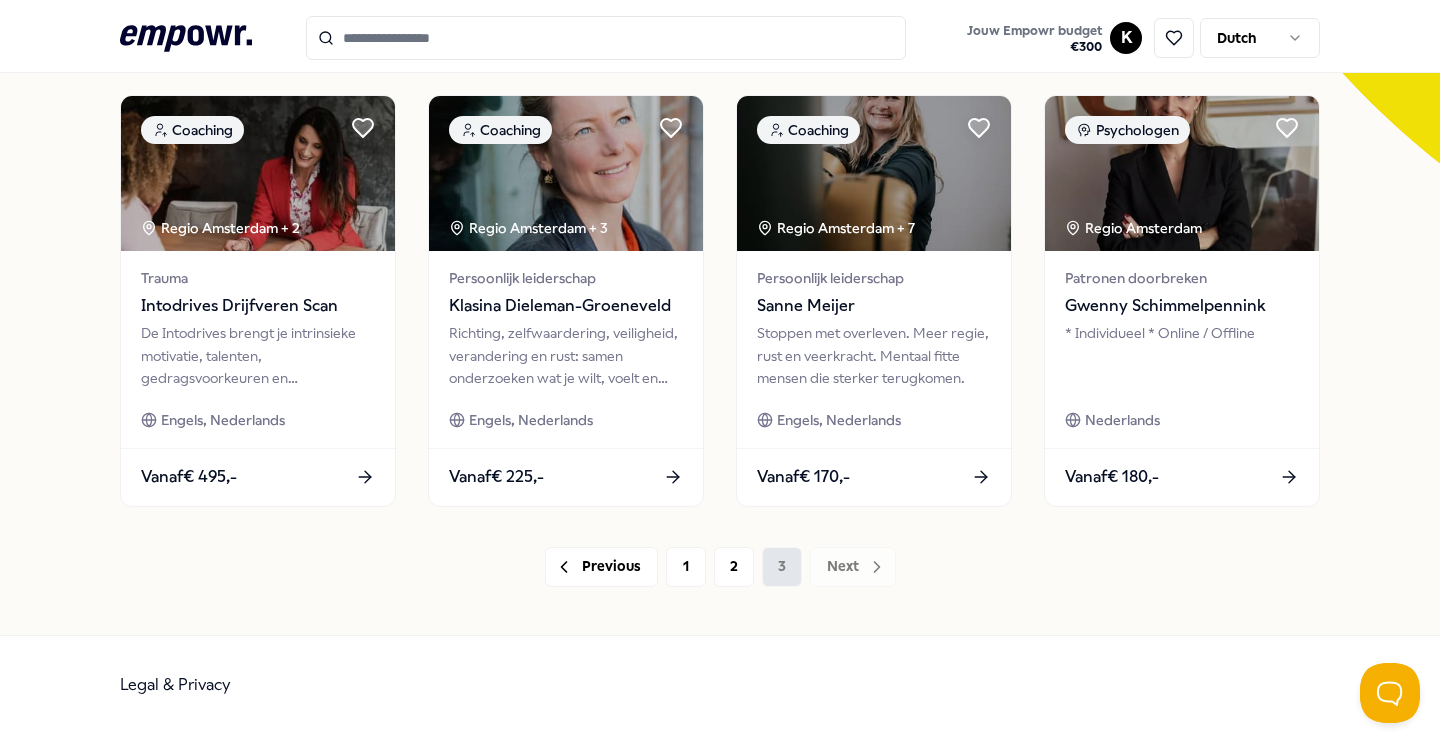 scroll, scrollTop: 597, scrollLeft: 0, axis: vertical 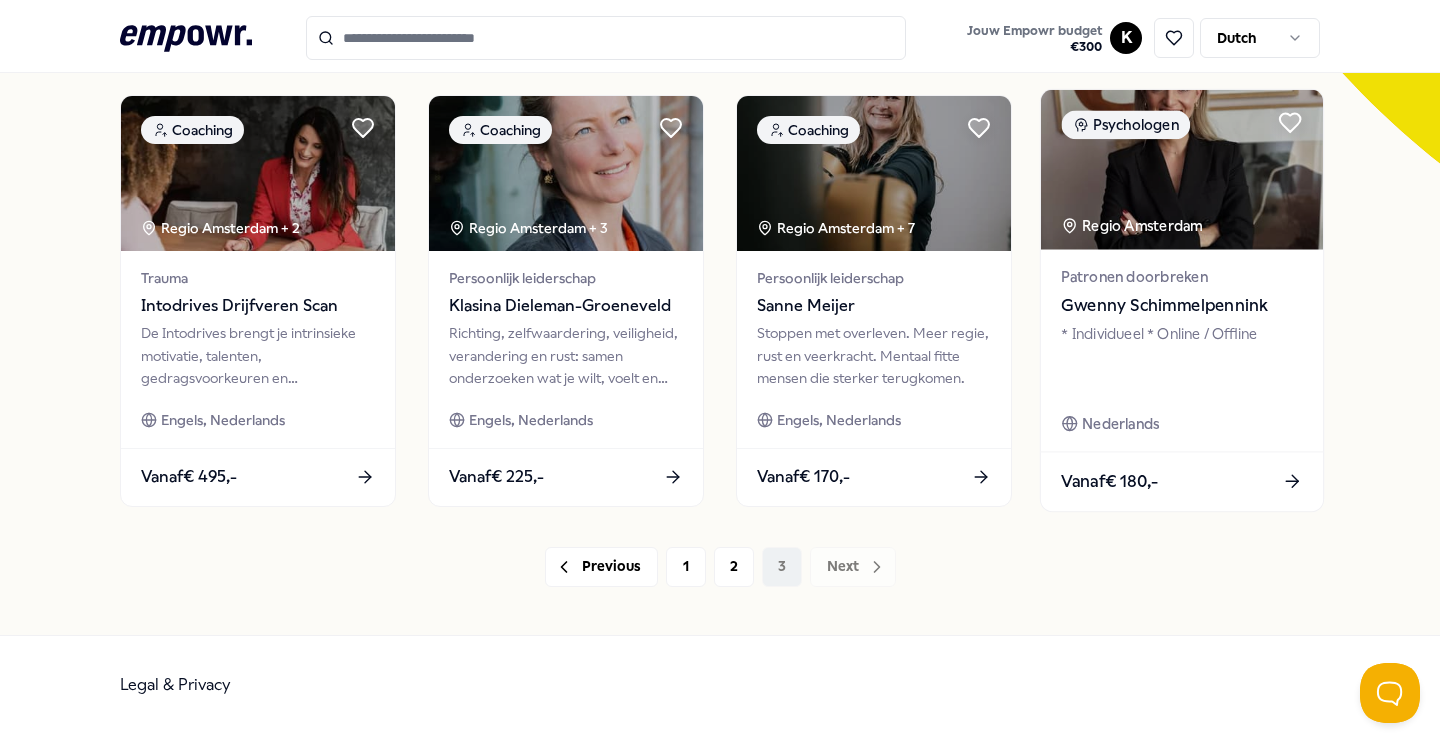 click on "Gwenny Schimmelpennink" at bounding box center [1181, 306] 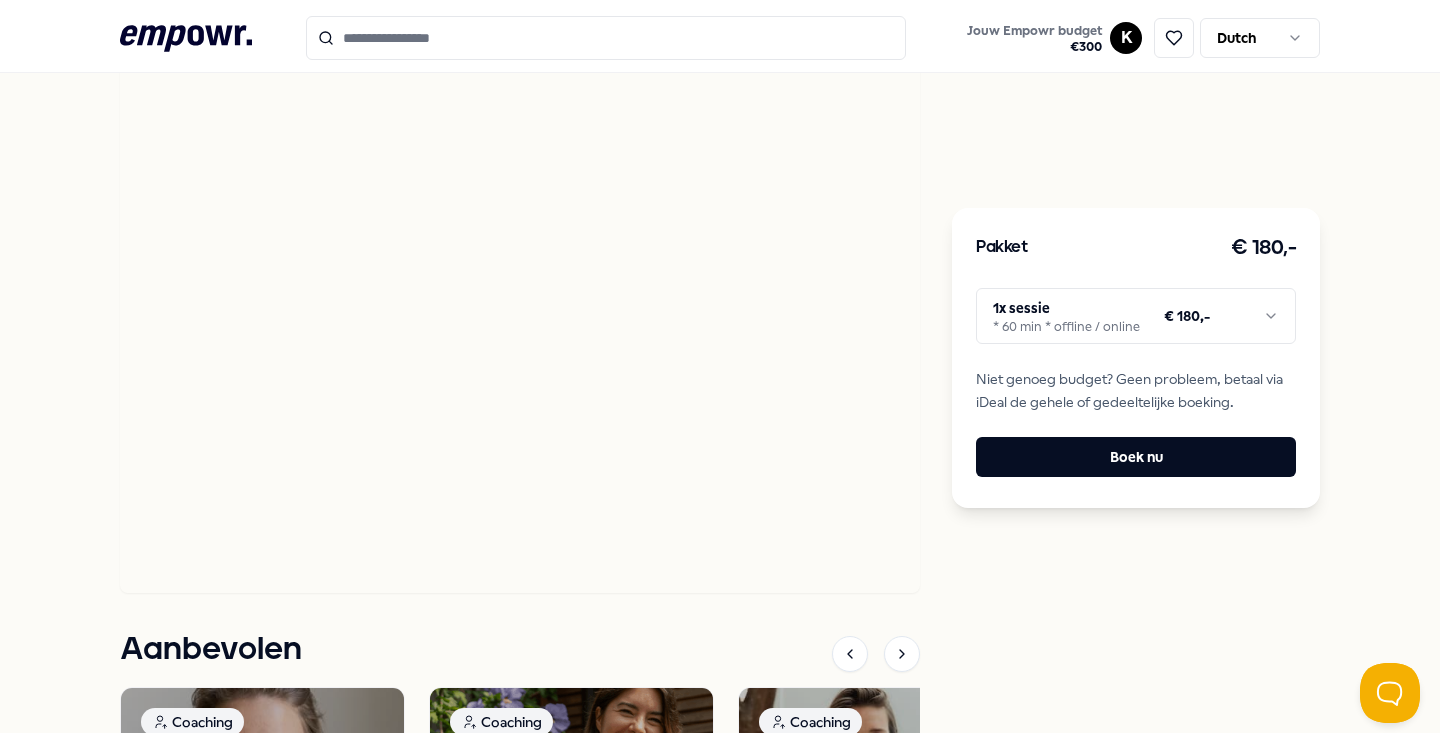 scroll, scrollTop: 1409, scrollLeft: 0, axis: vertical 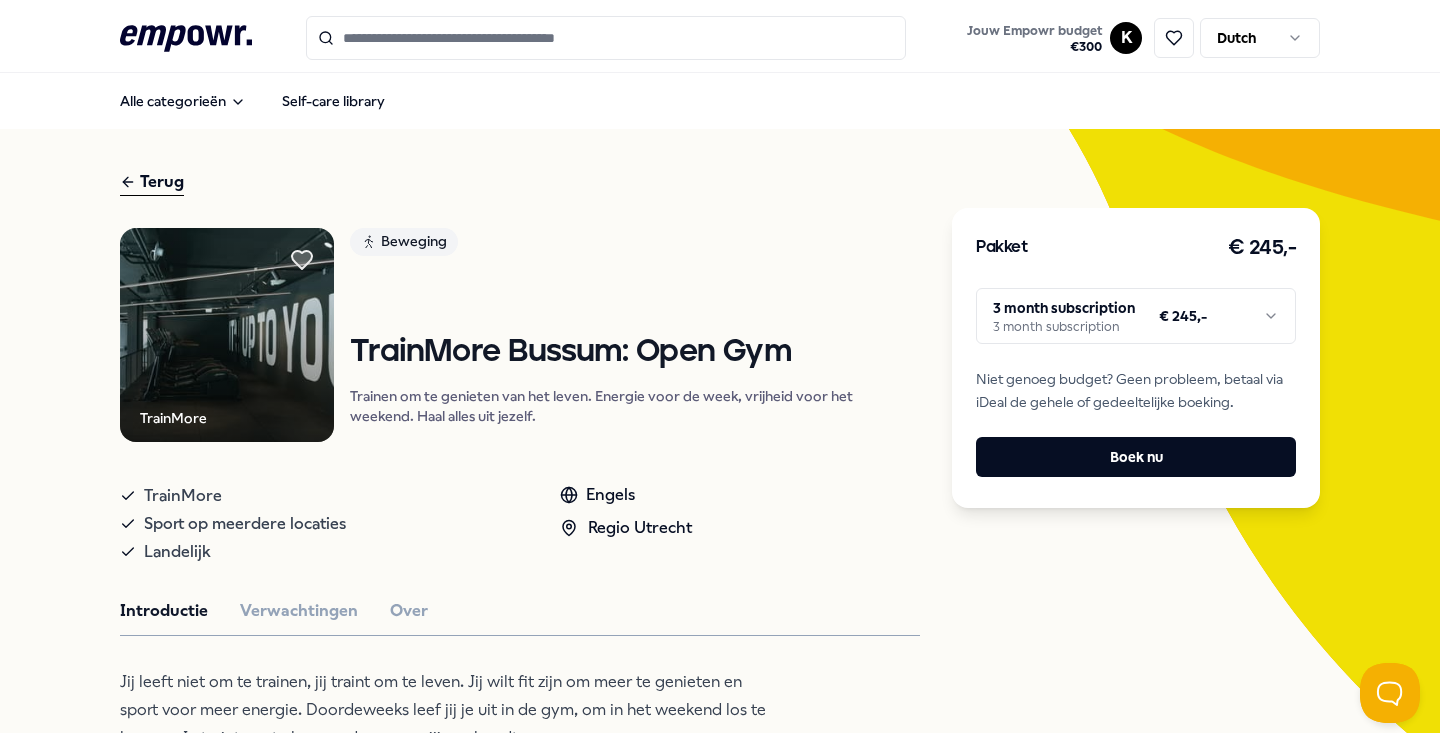 click at bounding box center [606, 38] 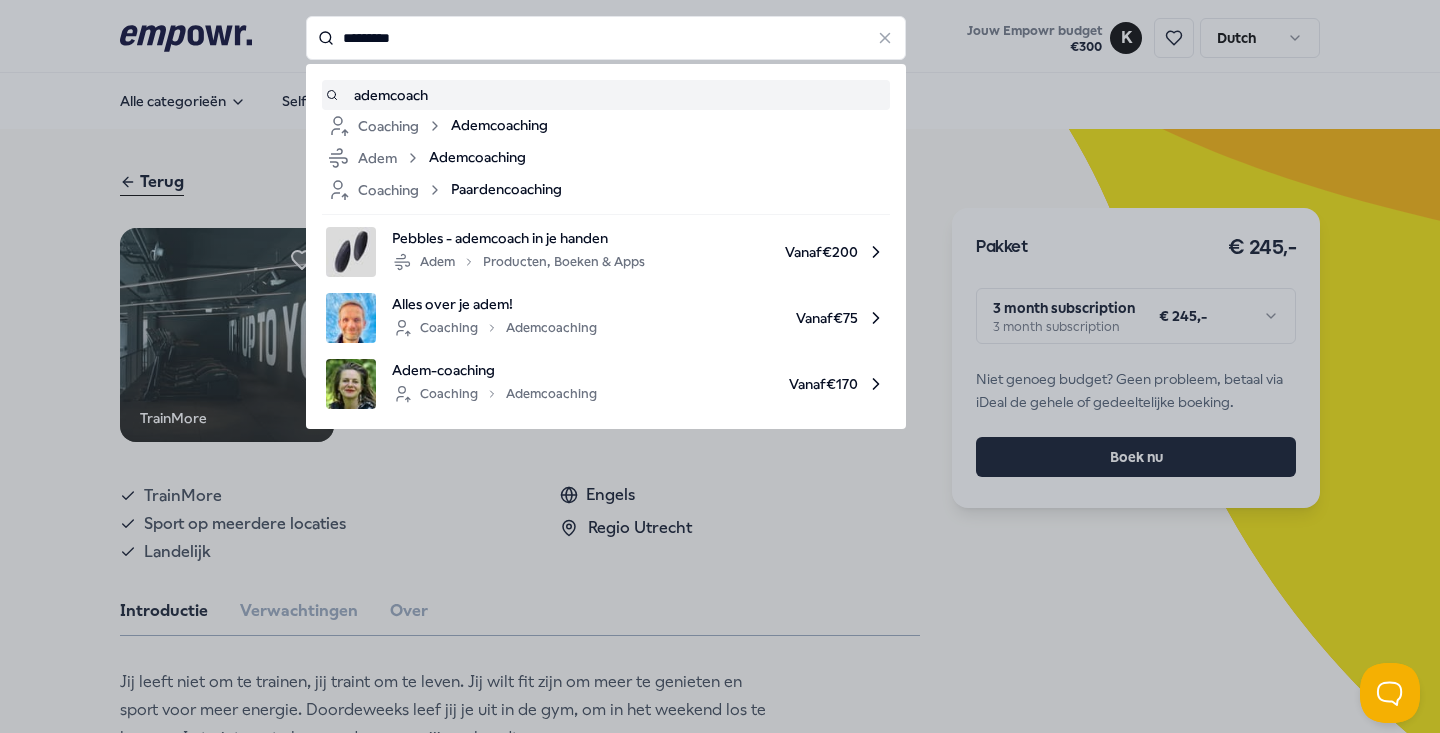 type on "*********" 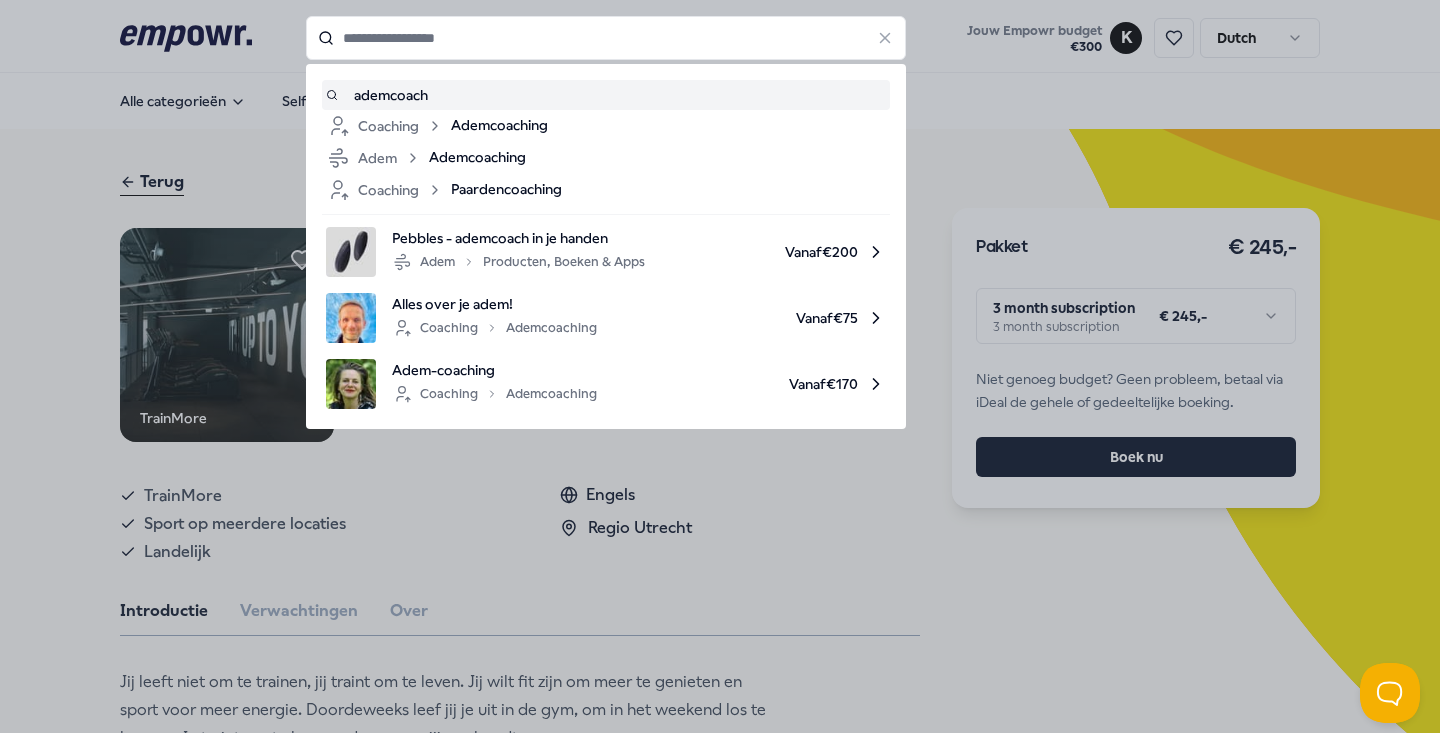 type on "*********" 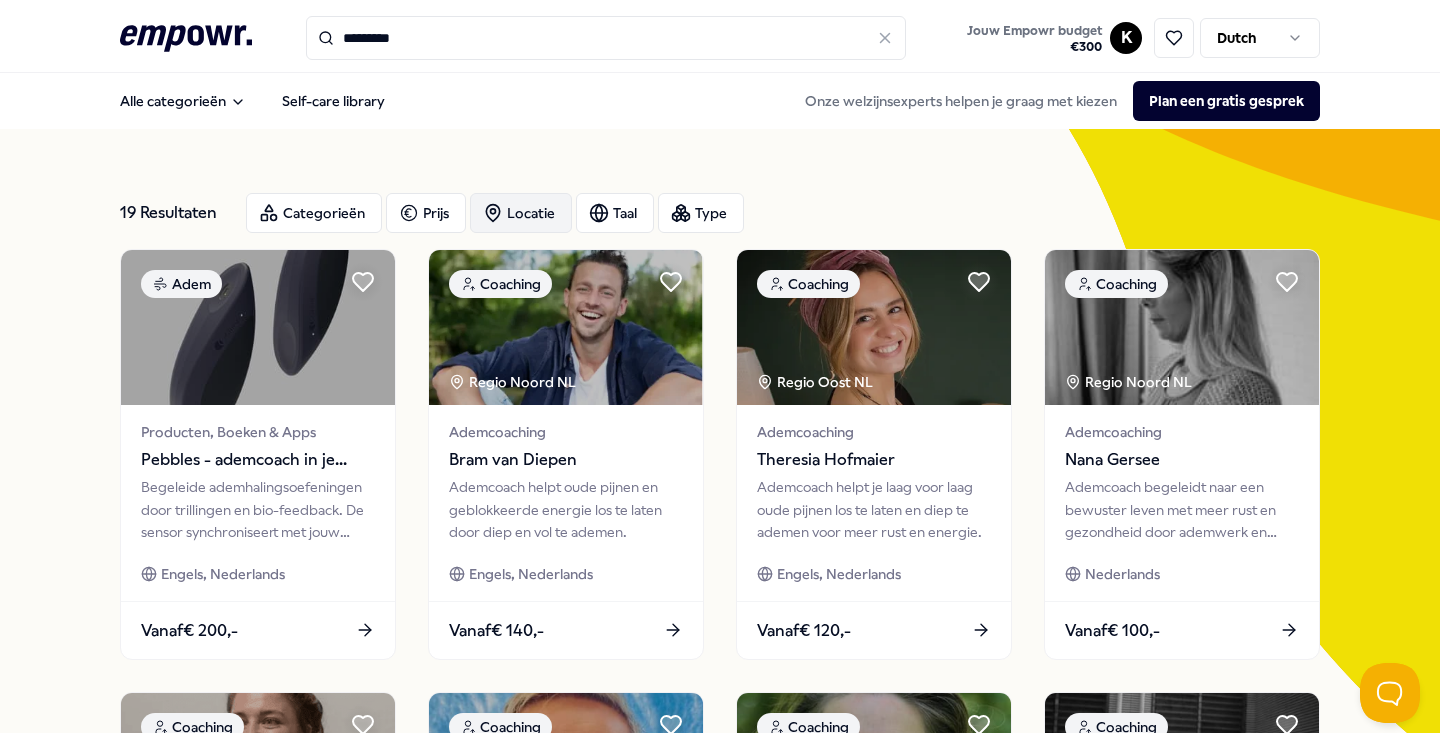 click on "Locatie" at bounding box center (521, 213) 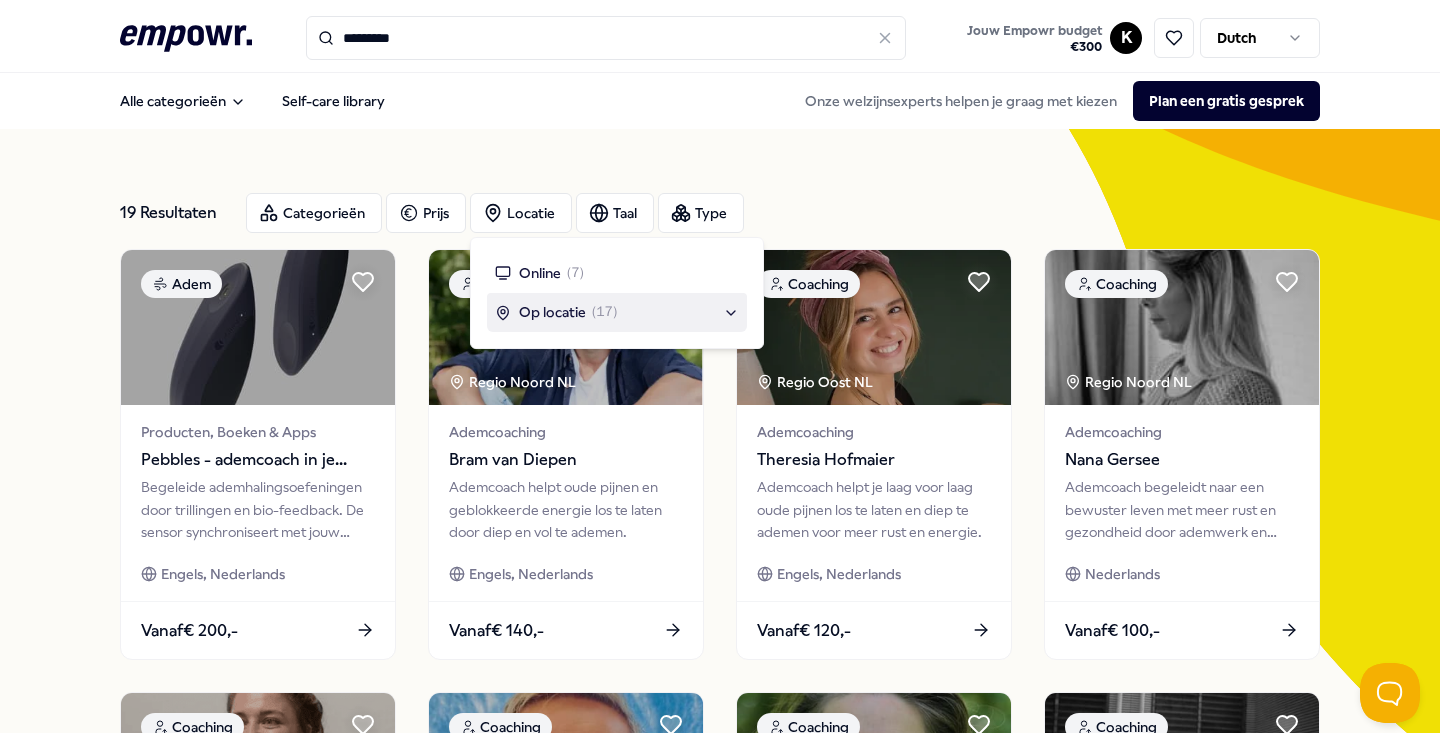 click on "Op locatie" at bounding box center (552, 312) 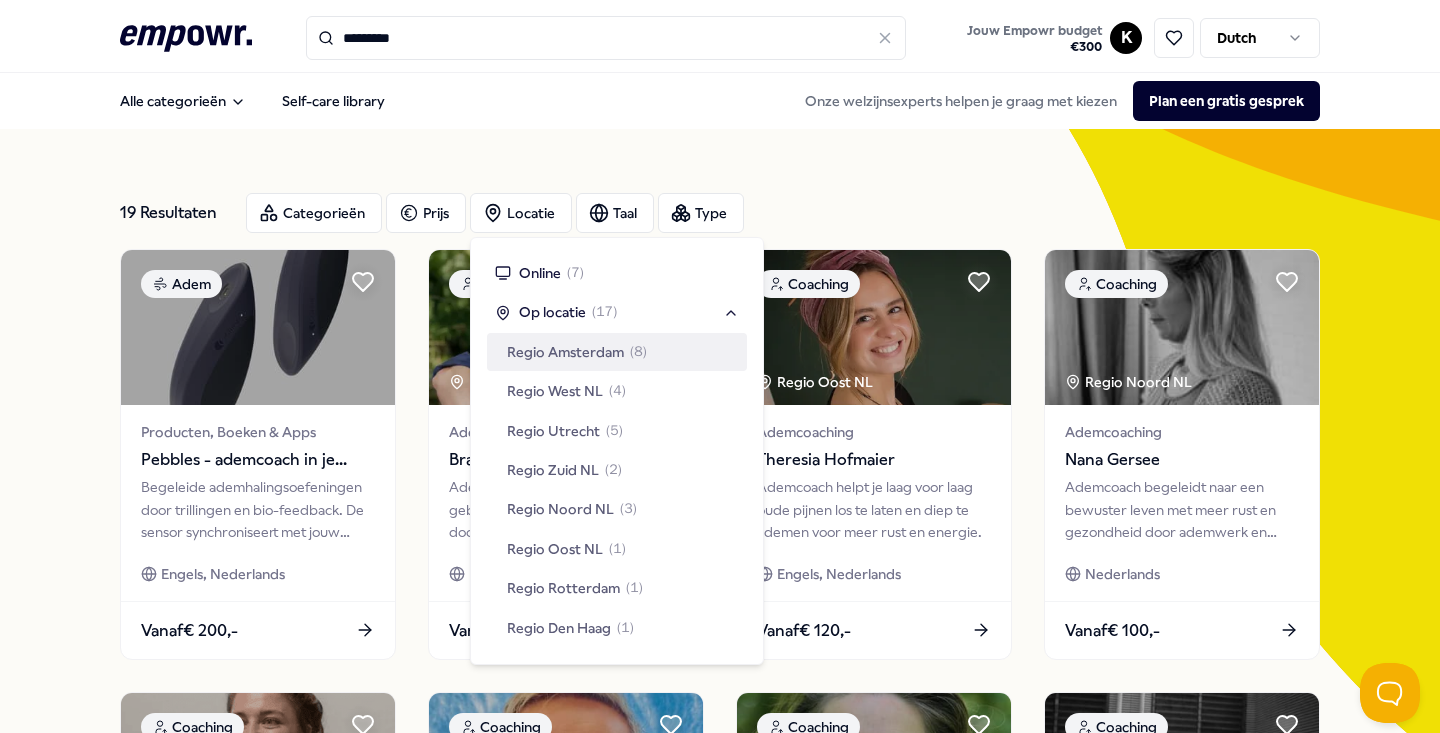 click on "Regio Amsterdam" at bounding box center (565, 352) 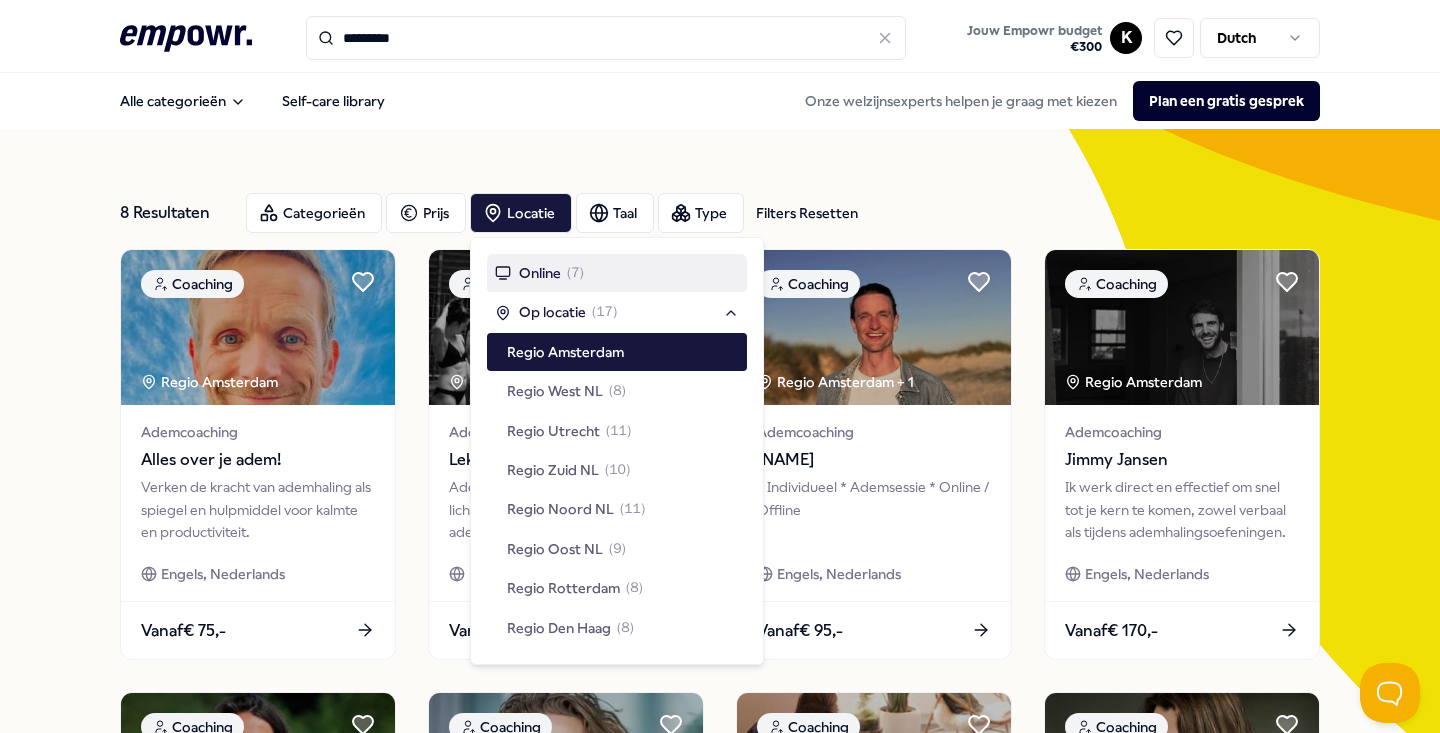 click on "Alle categorieën   Self-care library Onze welzijnsexperts helpen je graag met kiezen Plan een gratis gesprek" at bounding box center [720, 101] 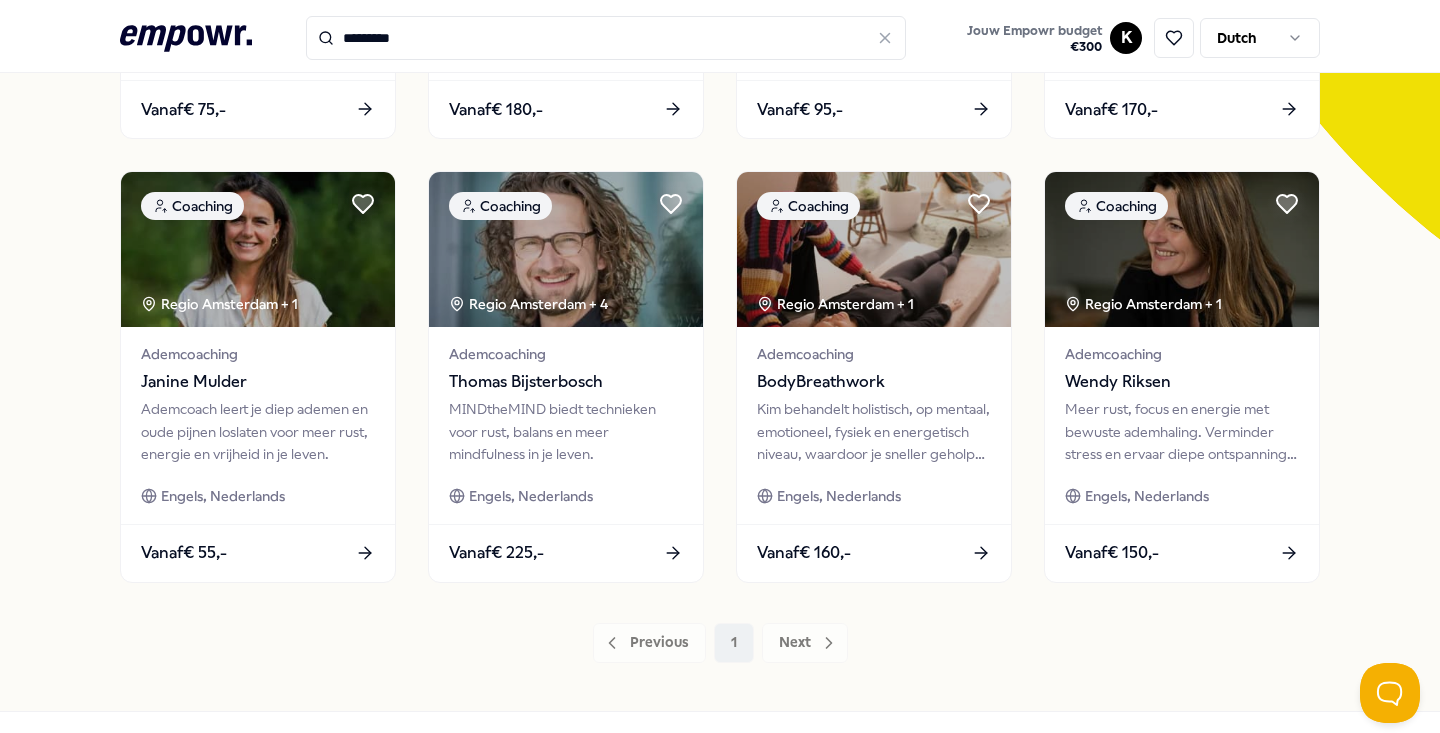 scroll, scrollTop: 560, scrollLeft: 0, axis: vertical 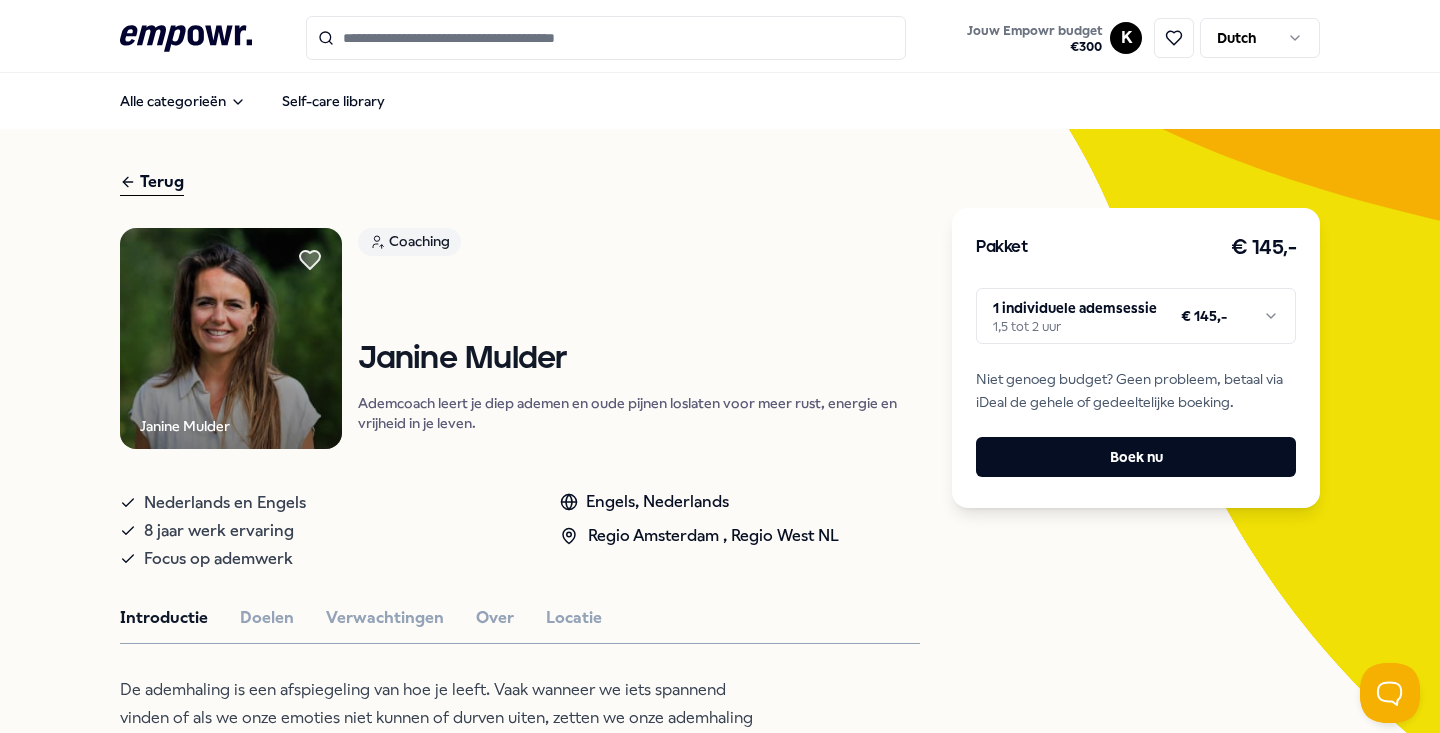click on "Terug [FIRST] [LAST] [FIRST] [LAST] Ademcoach leert je diep ademen en oude pijnen loslaten voor meer rust, energie en vrijheid in je leven. Nederlands en Engels 8 jaar werk ervaring Focus op ademwerk Engels, Nederlands Regio [CITY] , Regio  West  NL  Introductie Doelen Verwachtingen Over Locatie De ademhaling is een afspiegeling van hoe je leeft. Vaak wanneer we iets spannend vinden of als we onze emoties niet kunnen of durven uiten, zetten we onze ademhaling vast of doseren we onze ademhaling. Alles waar je niet doorheen kon ademen, heb je ergens in je lijf opgeslagen. Daardoor sla je steeds meer spanning op in je lichaam. Beoordelingen “Een ervaring om nooit meer te vergeten. Ik vond het een hele fijne sessie. Het was vertrouwd, zacht, fijn. Even alles wat ik nodig had. [FIRST] bedankt!  ([NAME], [CITY] [AGE]) ([NAME], [CITY] [AGE]) “Fijne ervaring met ademwerk bij [FIRST]. Ik had veel stress (en oude opgeslagen) emoties in mijn lijf, door haar hulp heb ik dat los kunnen laten. Dank je wel!”" at bounding box center (720, 1852) 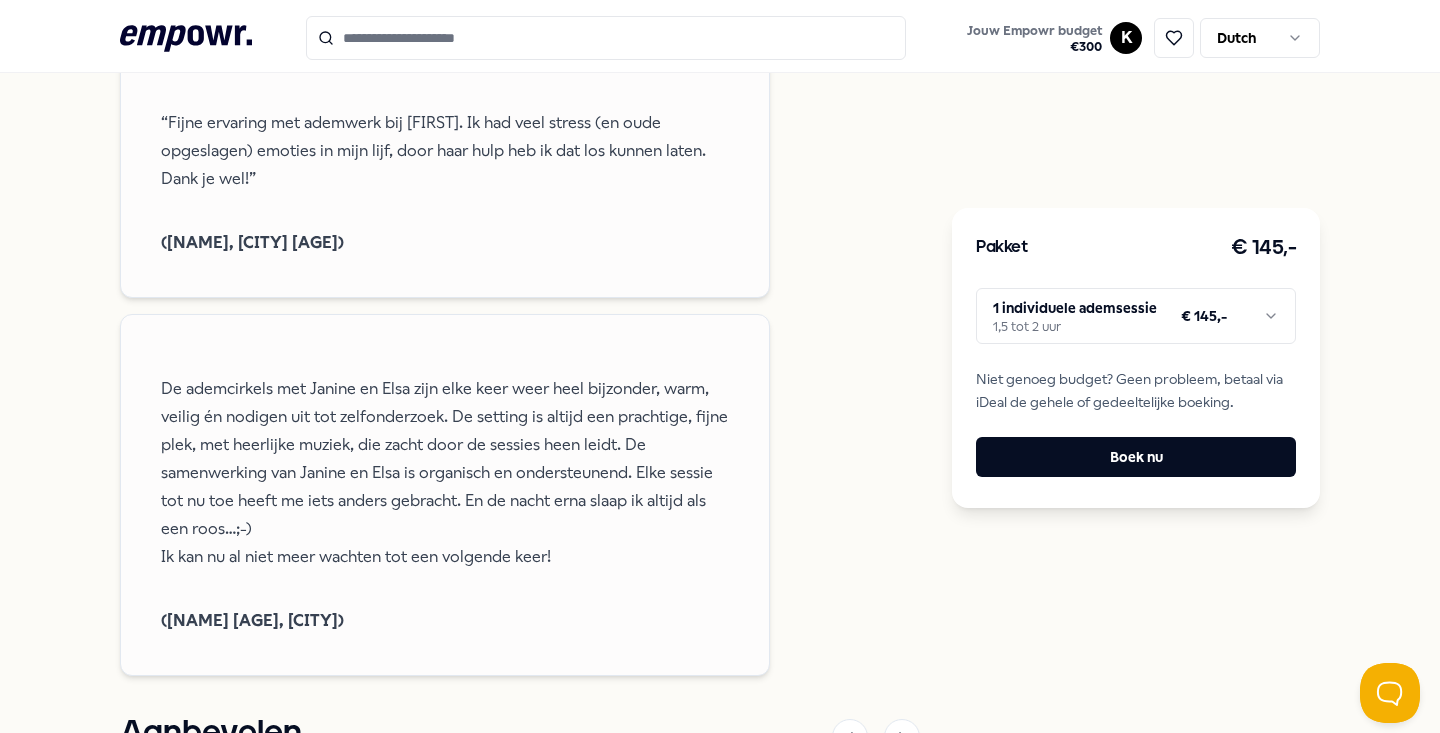 scroll, scrollTop: 2320, scrollLeft: 0, axis: vertical 